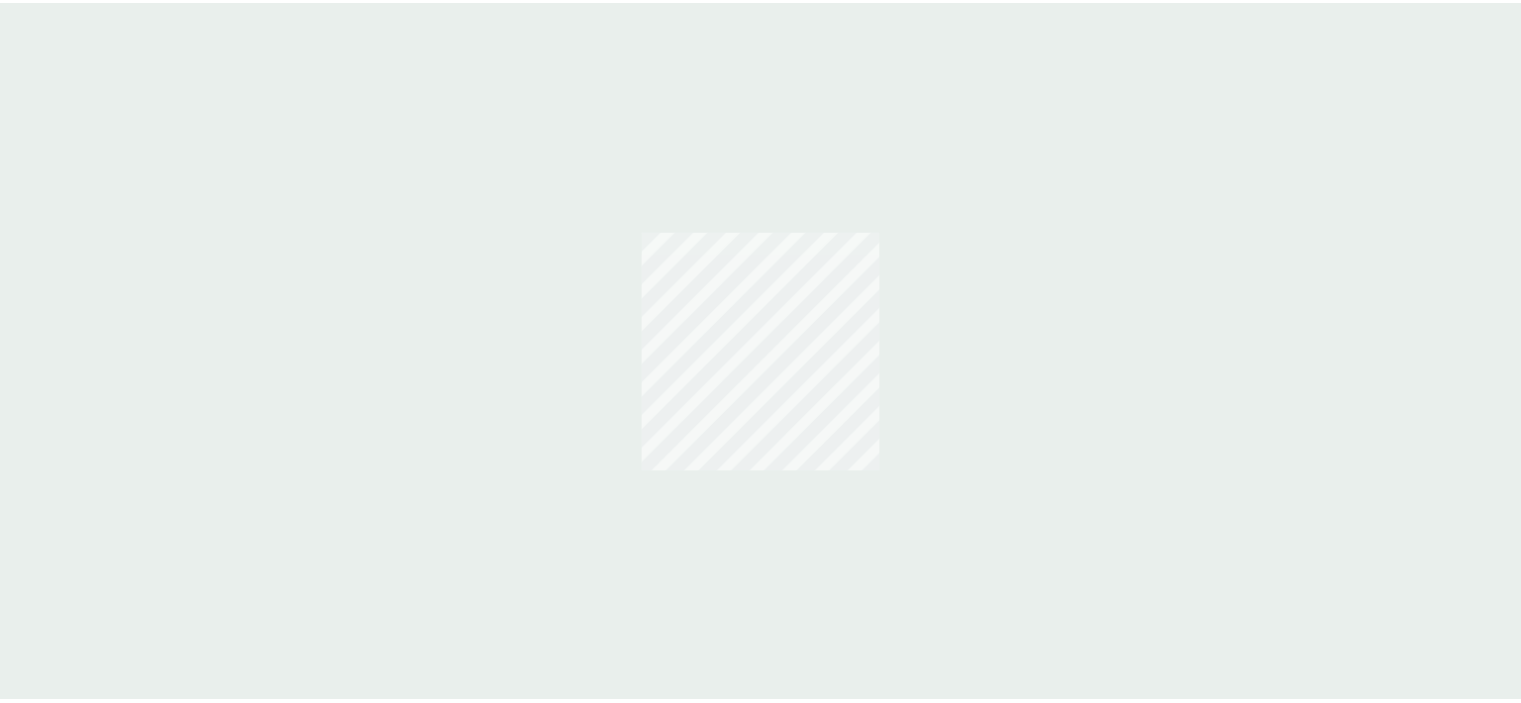 scroll, scrollTop: 0, scrollLeft: 0, axis: both 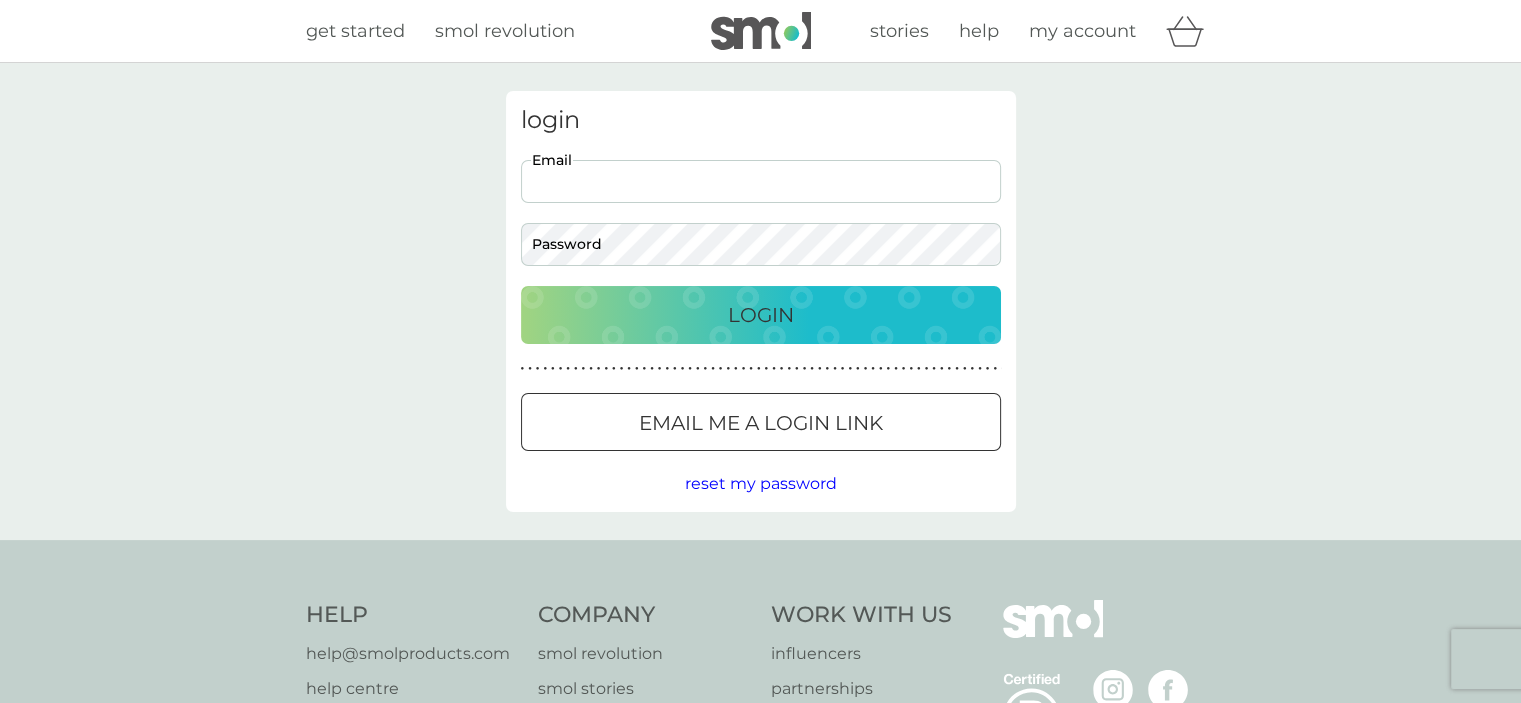 click on "Email" at bounding box center (761, 181) 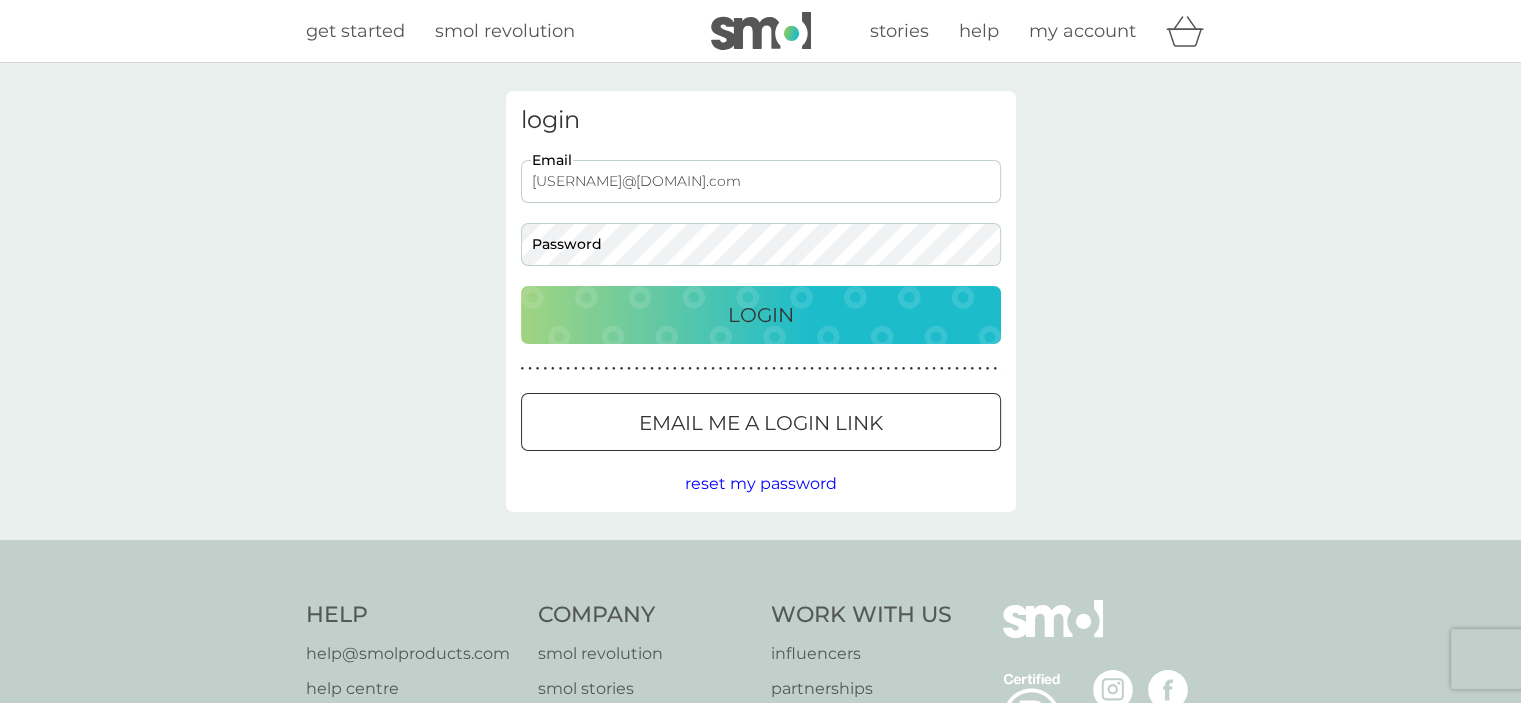 click on "Email me a login link" at bounding box center [761, 423] 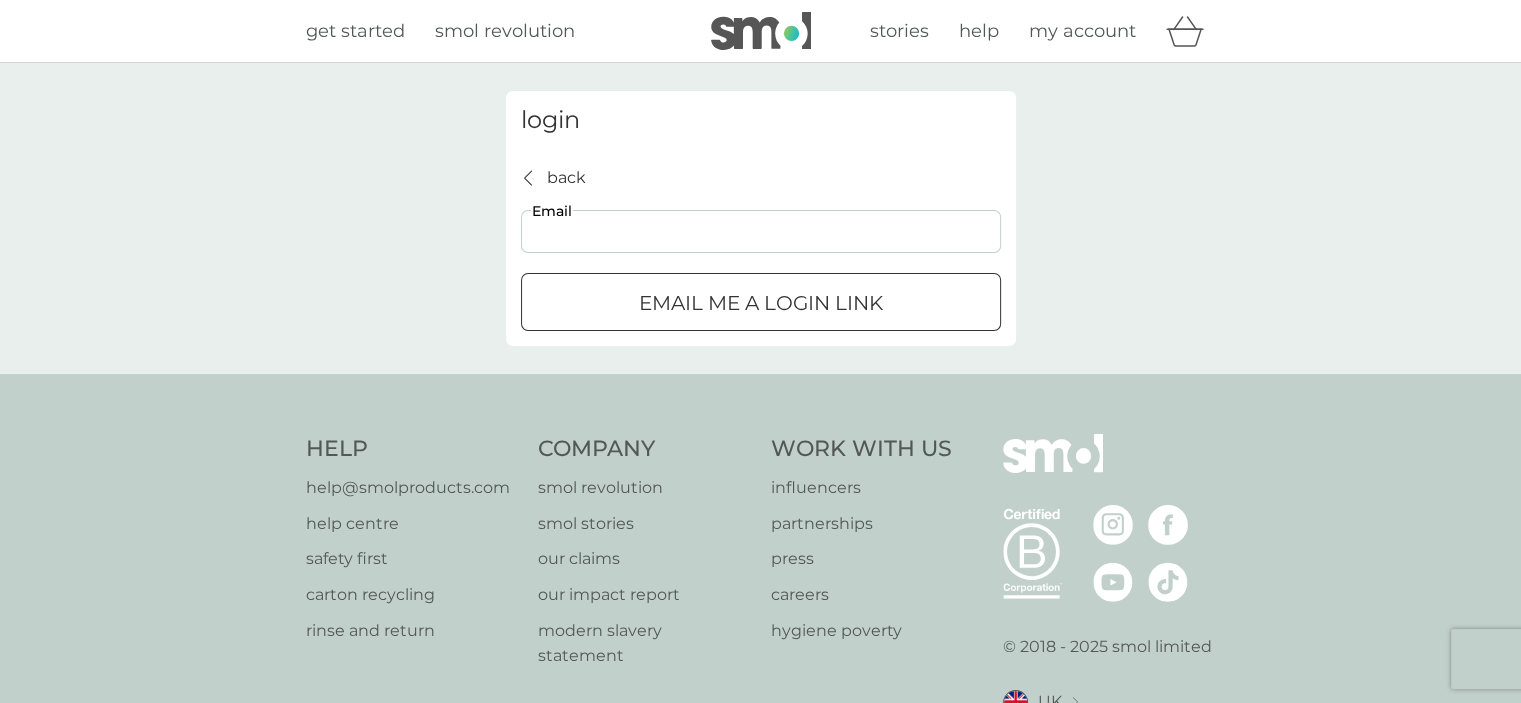 click on "Email" at bounding box center (761, 231) 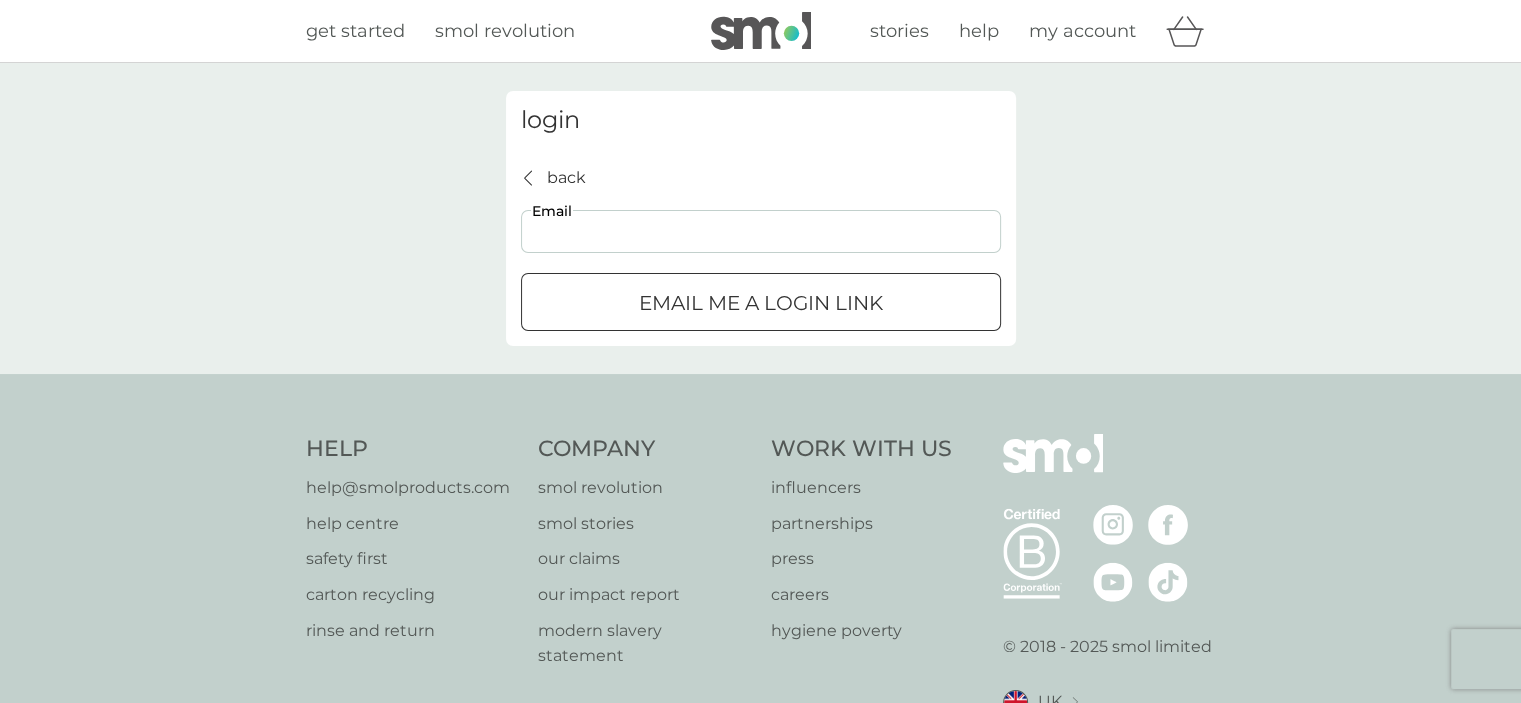 type on "[USERNAME]@[DOMAIN].com" 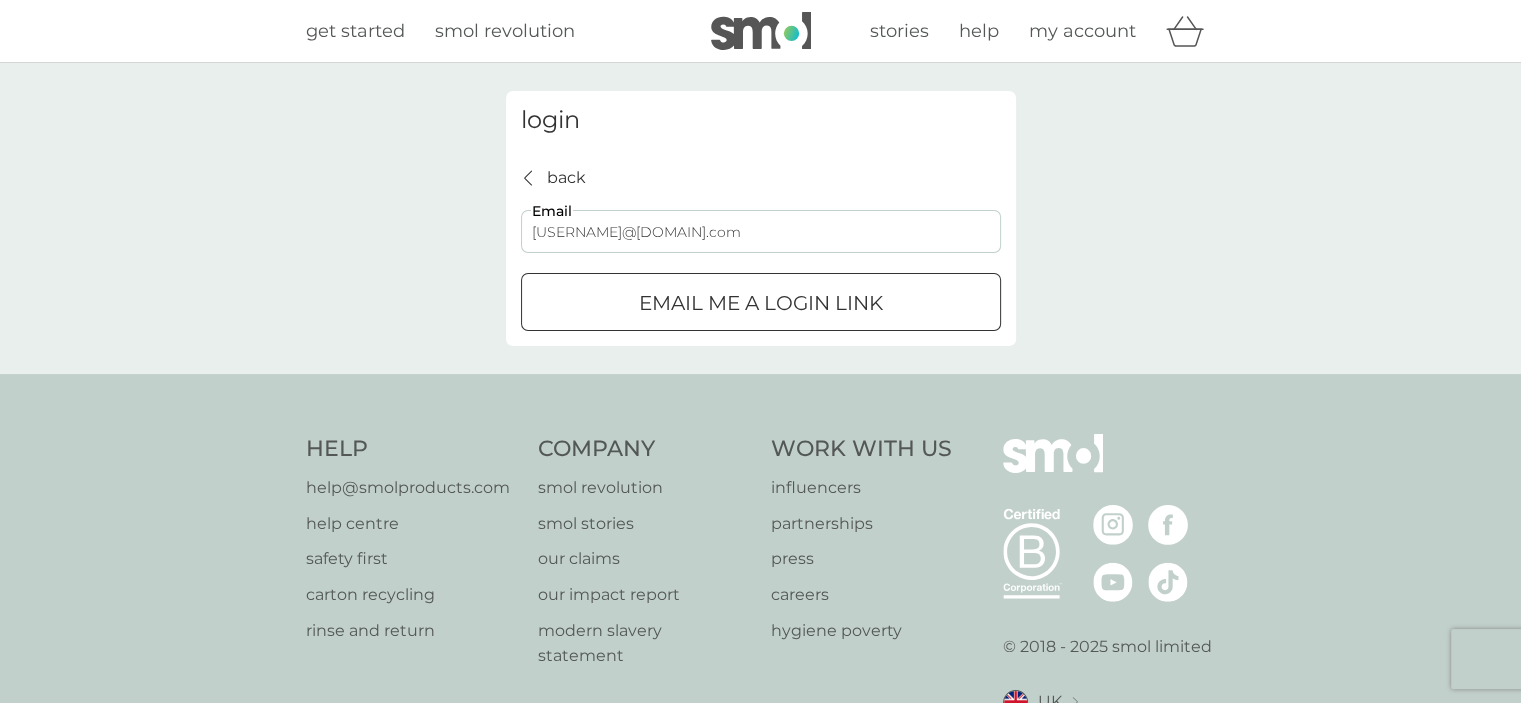 click on "Email me a login link" at bounding box center (761, 303) 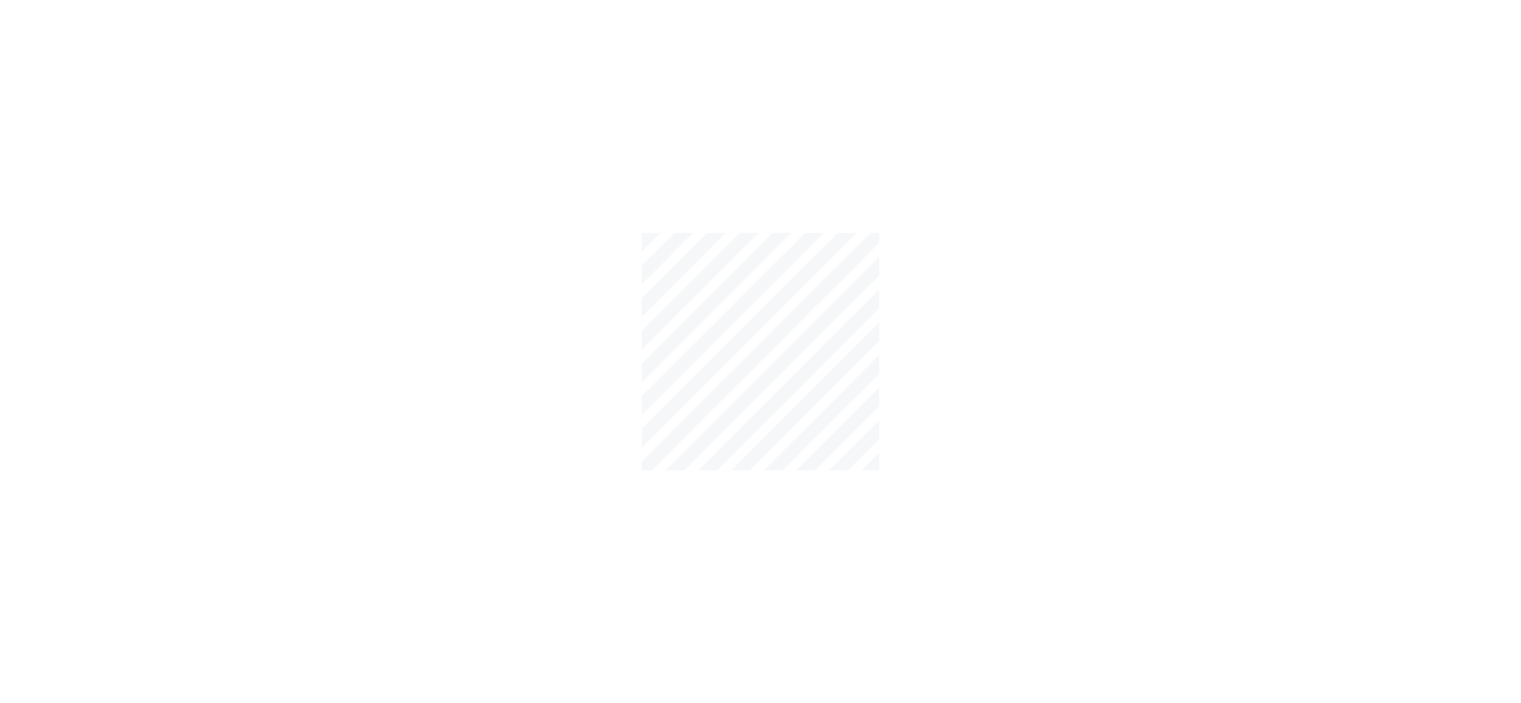 scroll, scrollTop: 0, scrollLeft: 0, axis: both 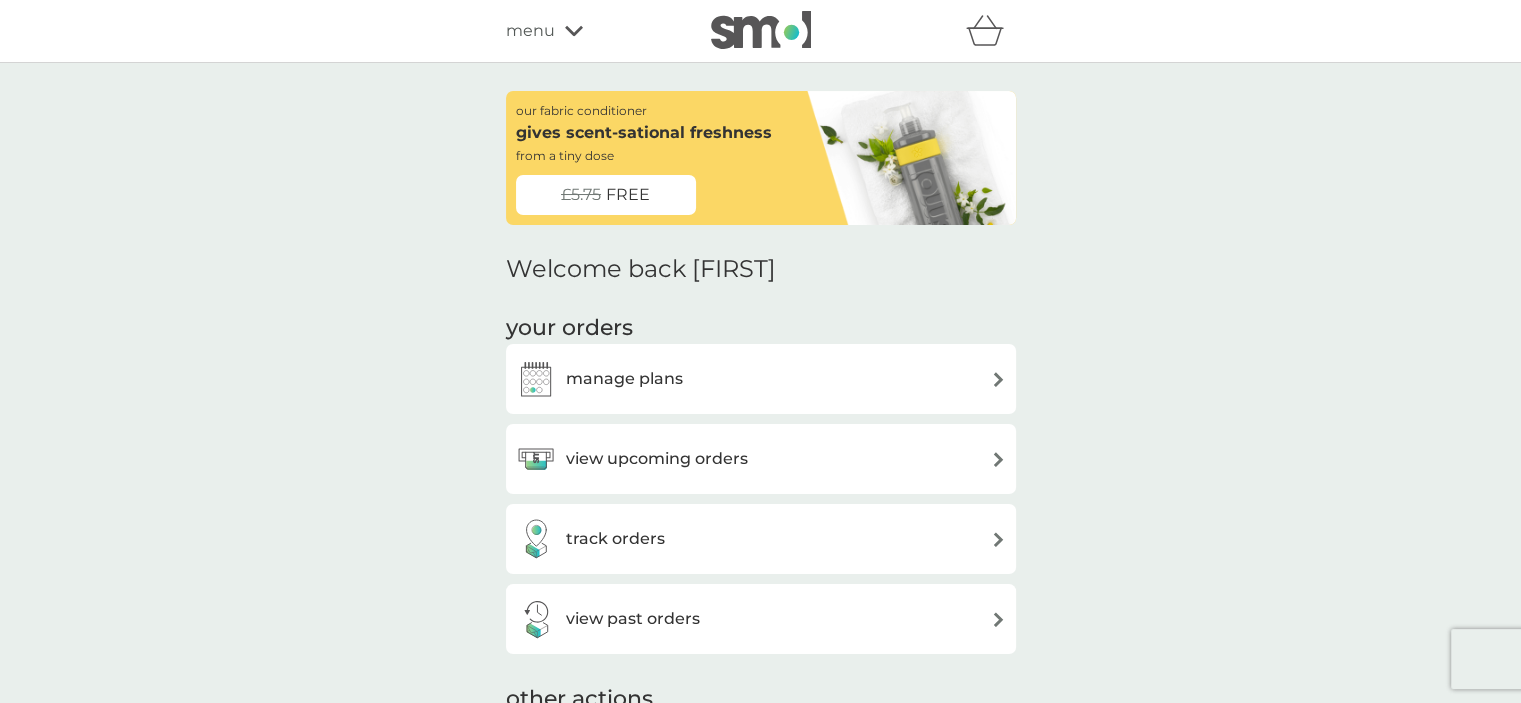 click 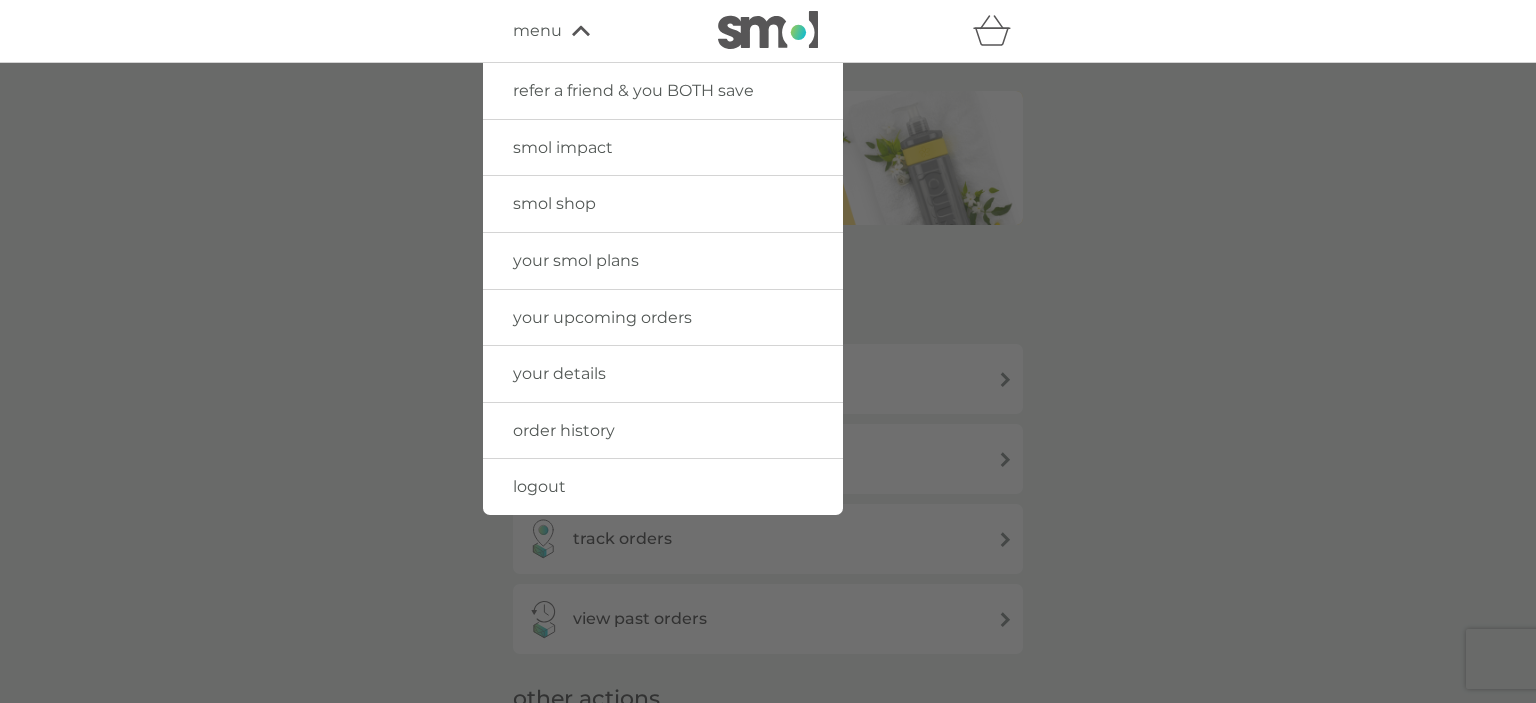 click on "smol shop" at bounding box center (554, 203) 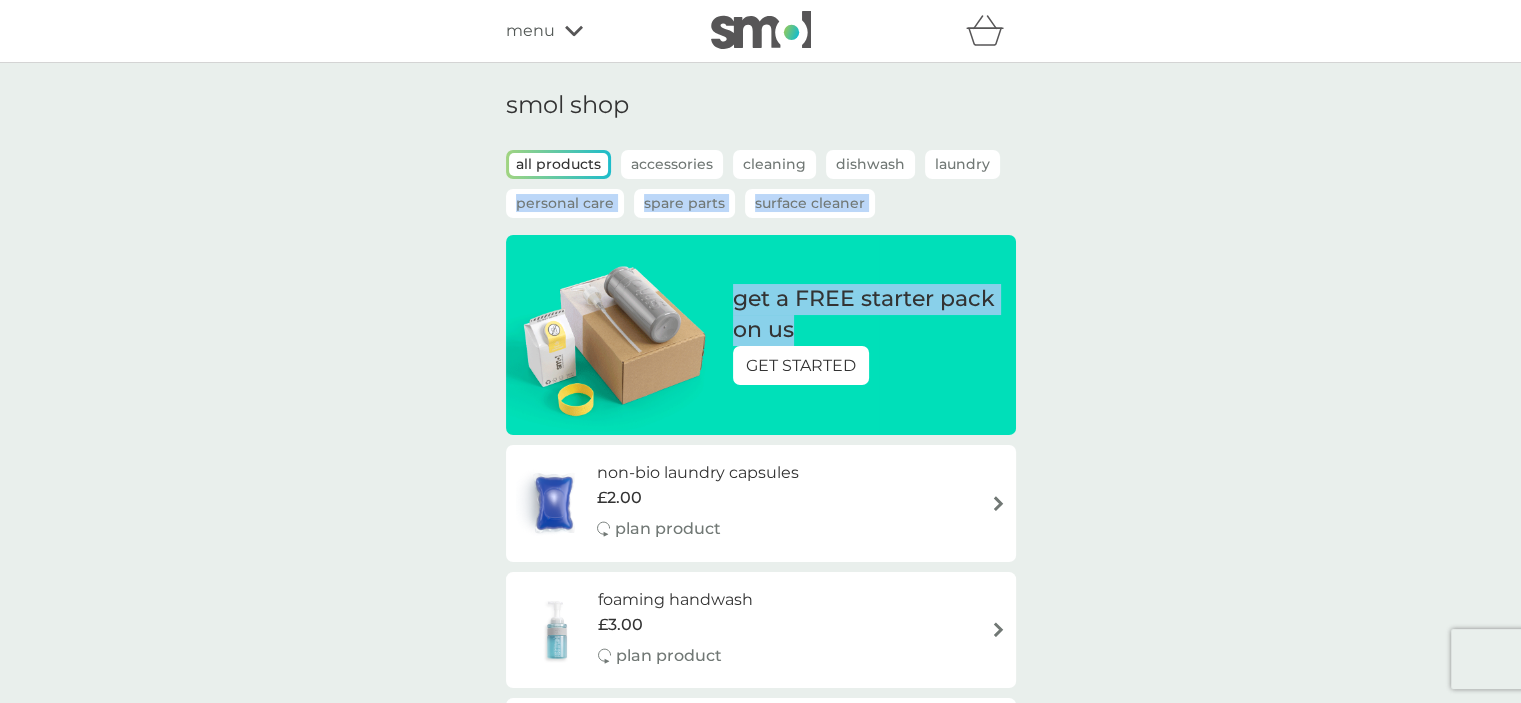 drag, startPoint x: 1084, startPoint y: 335, endPoint x: 1104, endPoint y: 237, distance: 100.02 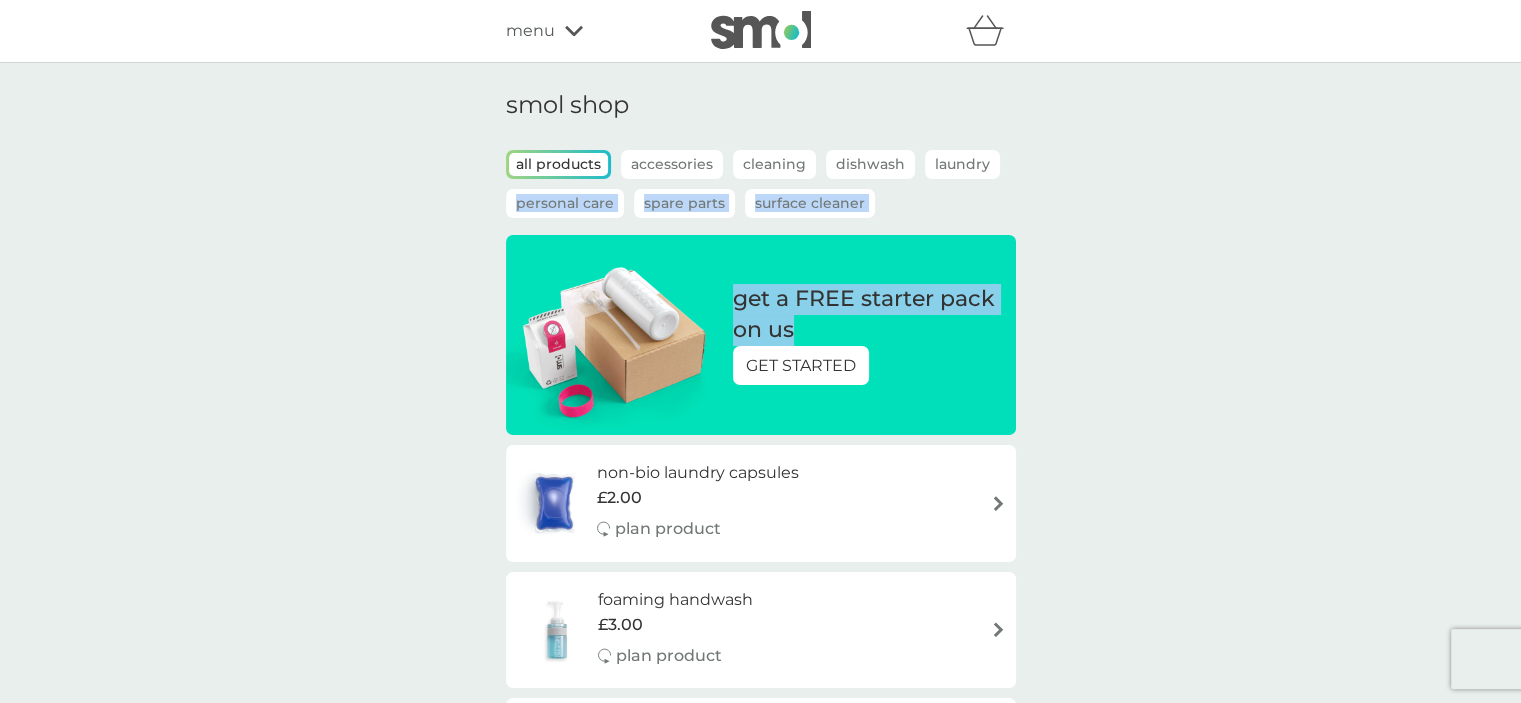click on "smol shop all products Accessories Cleaning Dishwash Laundry Personal Care Spare Parts Surface Cleaner get a FREE starter pack on us GET STARTED non-bio laundry capsules £2.00 plan product foaming handwash £3.00 plan product multi purpose spray £2.00 plan product floor cleaner £2.00 plan product foaming bathroom spray £2.00 plan product fabric conditioner £5.75 £3.00 plan product dishbrush £10.00 plan product bio laundry capsules £2.00 plan product donate a wash £0.30 plan add on dishwasher storage caddy £8.50 fragrance-free laundry capsules £2.00 plan product bio laundry liquid £6.25 £3.00 plan product hand soap £8.50 plan product body bars £8.50 plan product toothbrushes £7.50 plan product washing up liquid £2.00 plan product stain gel £6.25 £3.00 plan product cloths £10.50 plan product sponges £6.25 plan product non-bio laundry liquid £6.25 £3.00 plan product shampoo bars £8.50 plan product toothpaste £12.50 plan product rubber gloves £5.25 soap magnets £12.50 dishwasher tablets" at bounding box center (760, 1832) 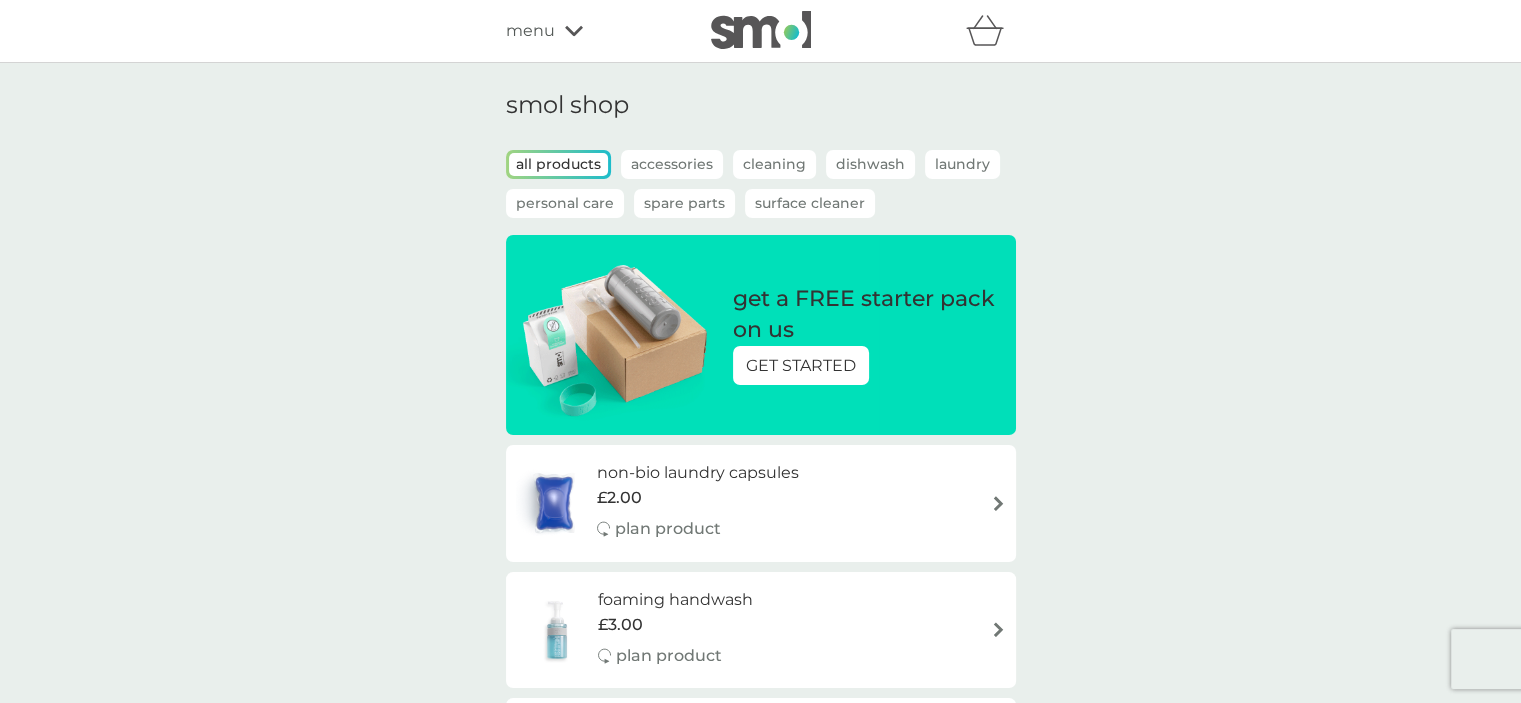 click on "GET STARTED" at bounding box center [801, 366] 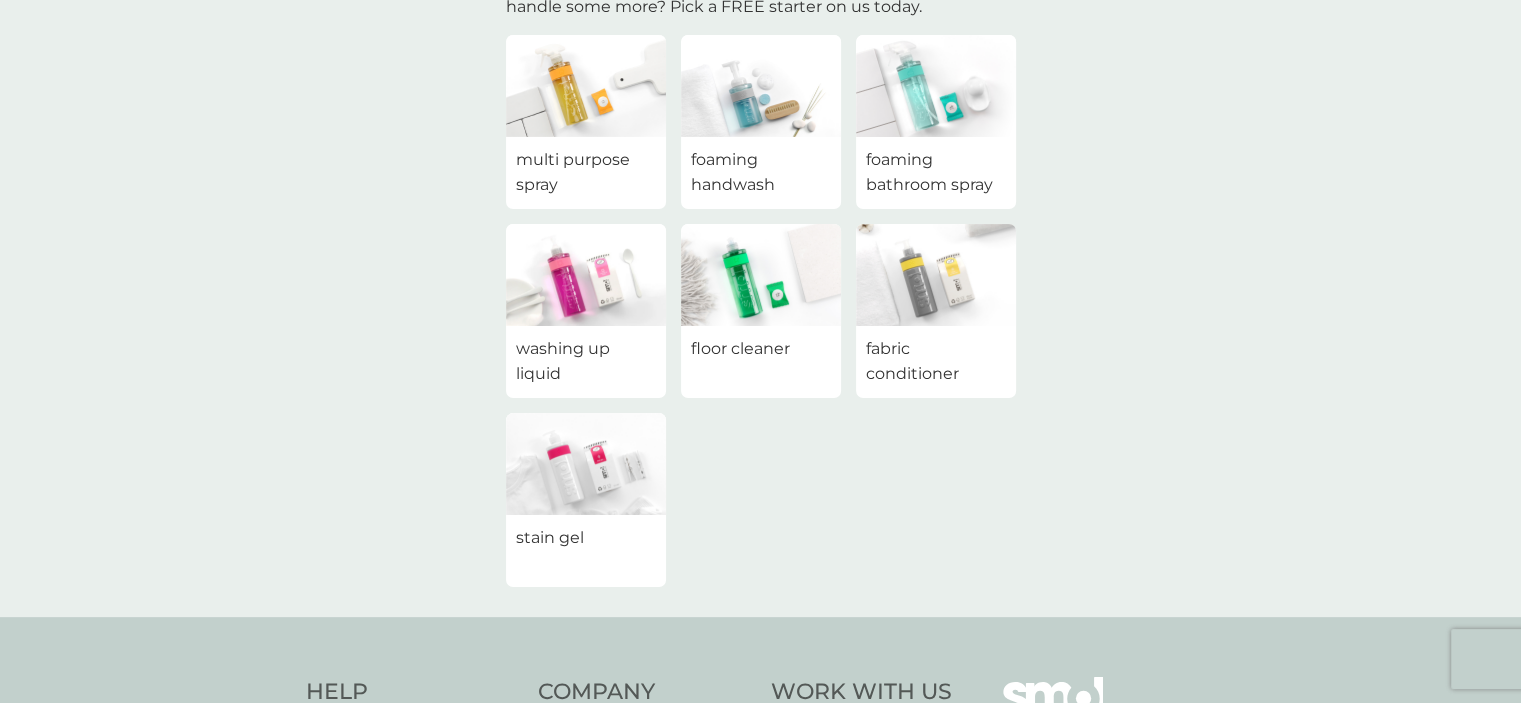 scroll, scrollTop: 179, scrollLeft: 0, axis: vertical 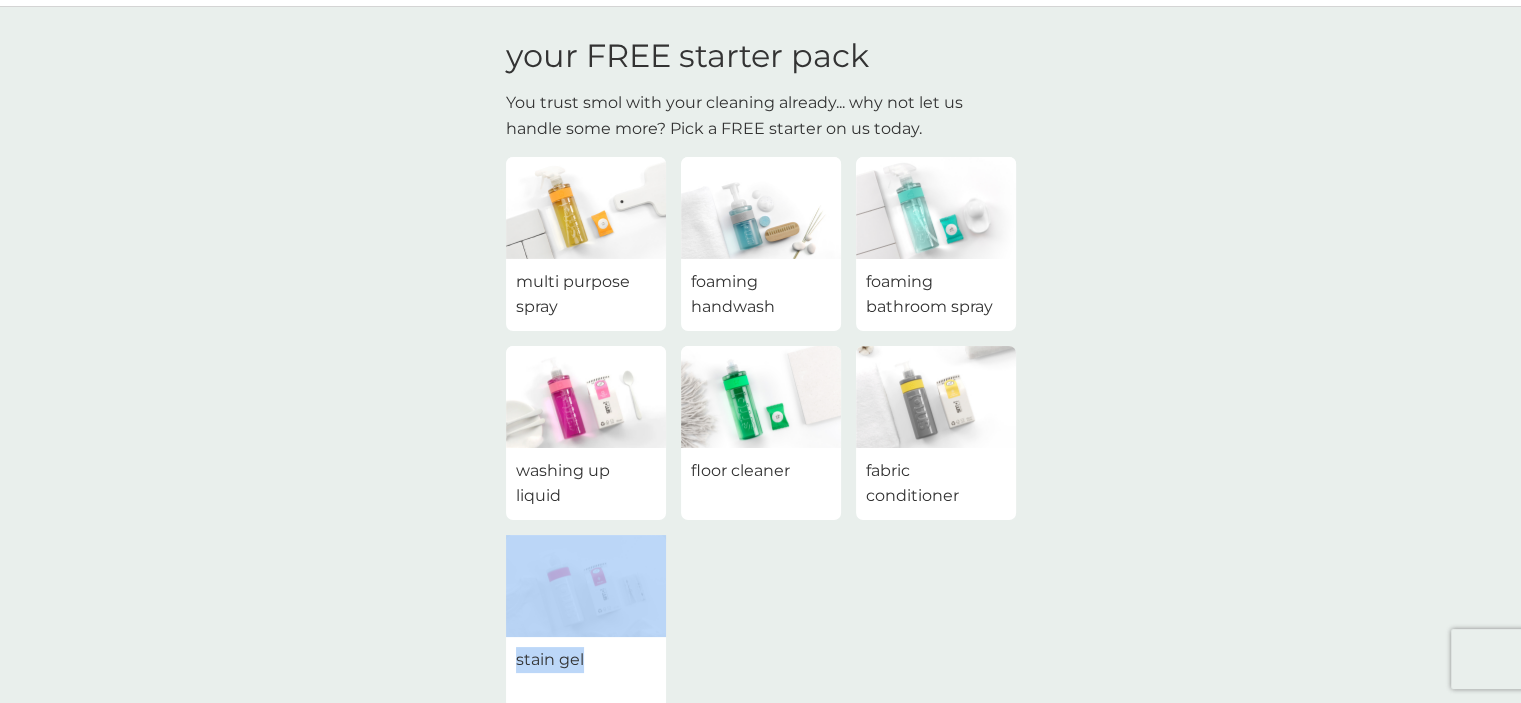 drag, startPoint x: 1031, startPoint y: 467, endPoint x: 850, endPoint y: 48, distance: 456.42303 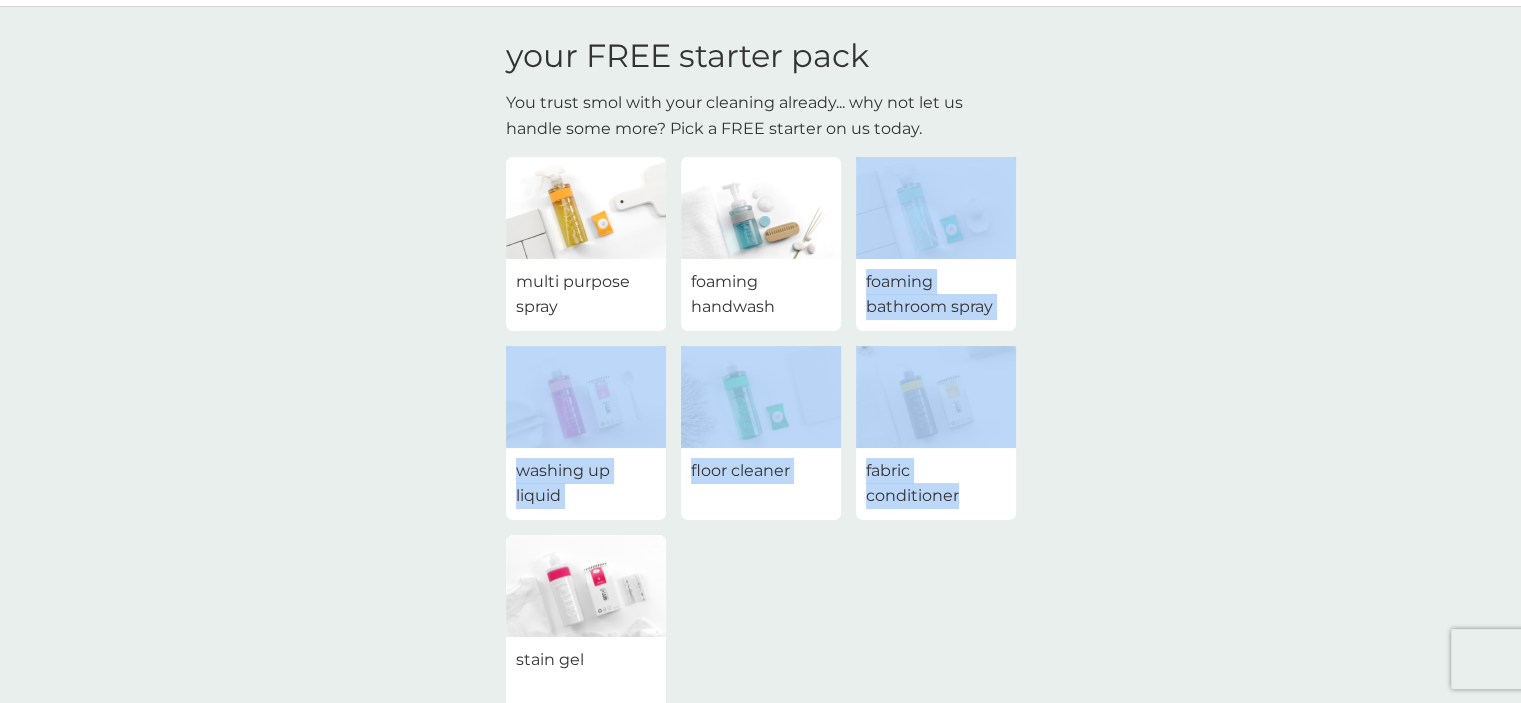 scroll, scrollTop: 224, scrollLeft: 0, axis: vertical 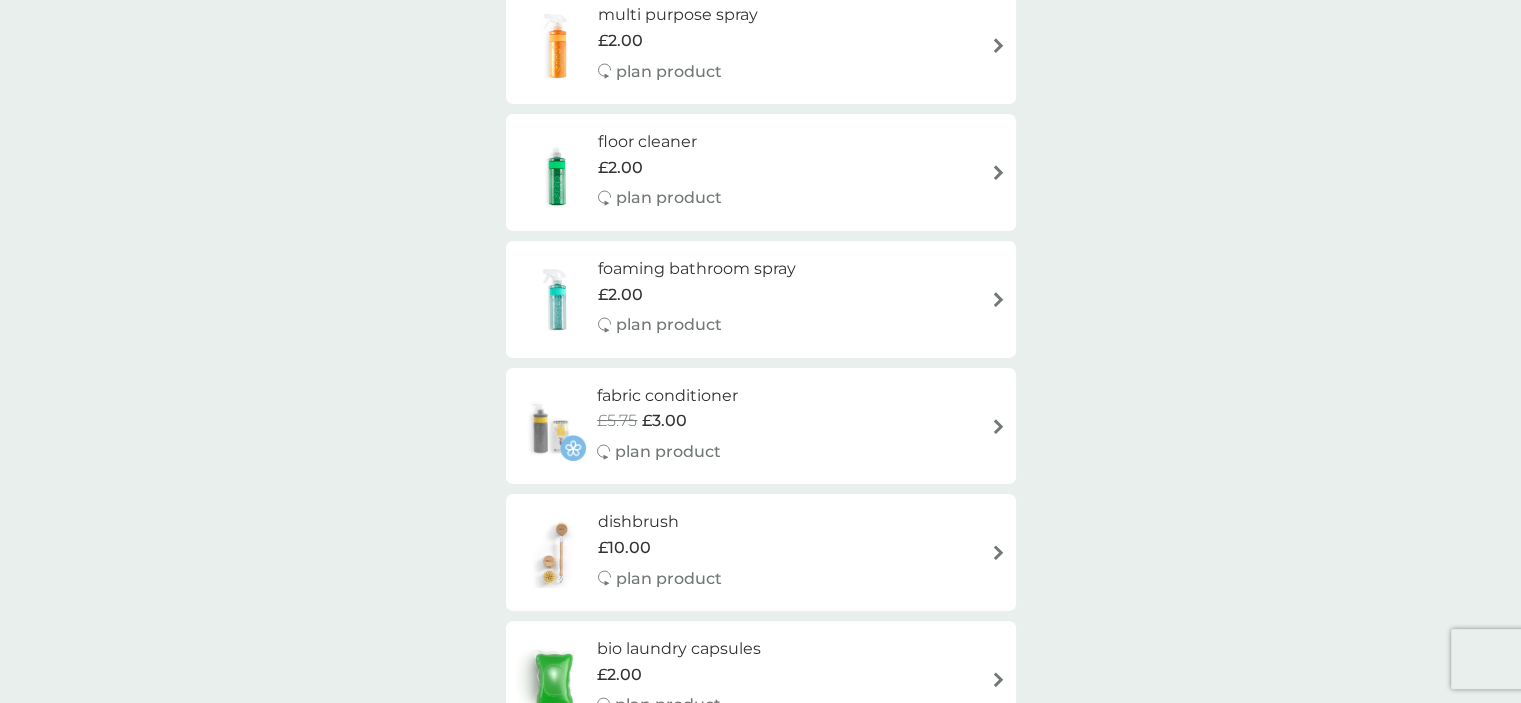 click on "smol shop all products Accessories Cleaning Dishwash Laundry Personal Care Spare Parts Surface Cleaner get a FREE starter pack on us GET STARTED non-bio laundry capsules £2.00 plan product foaming handwash £3.00 plan product multi purpose spray £2.00 plan product floor cleaner £2.00 plan product foaming bathroom spray £2.00 plan product fabric conditioner £5.75 £3.00 plan product dishbrush £10.00 plan product bio laundry capsules £2.00 plan product donate a wash £0.30 plan add on dishwasher storage caddy £8.50 fragrance-free laundry capsules £2.00 plan product bio laundry liquid £6.25 £3.00 plan product hand soap £8.50 plan product body bars £8.50 plan product toothbrushes £7.50 plan product washing up liquid £2.00 plan product stain gel £6.25 £3.00 plan product cloths £10.50 plan product sponges £6.25 plan product non-bio laundry liquid £6.25 £3.00 plan product shampoo bars £8.50 plan product toothpaste £12.50 plan product rubber gloves £5.25 soap magnets £12.50 dishwasher tablets" at bounding box center (761, 1111) 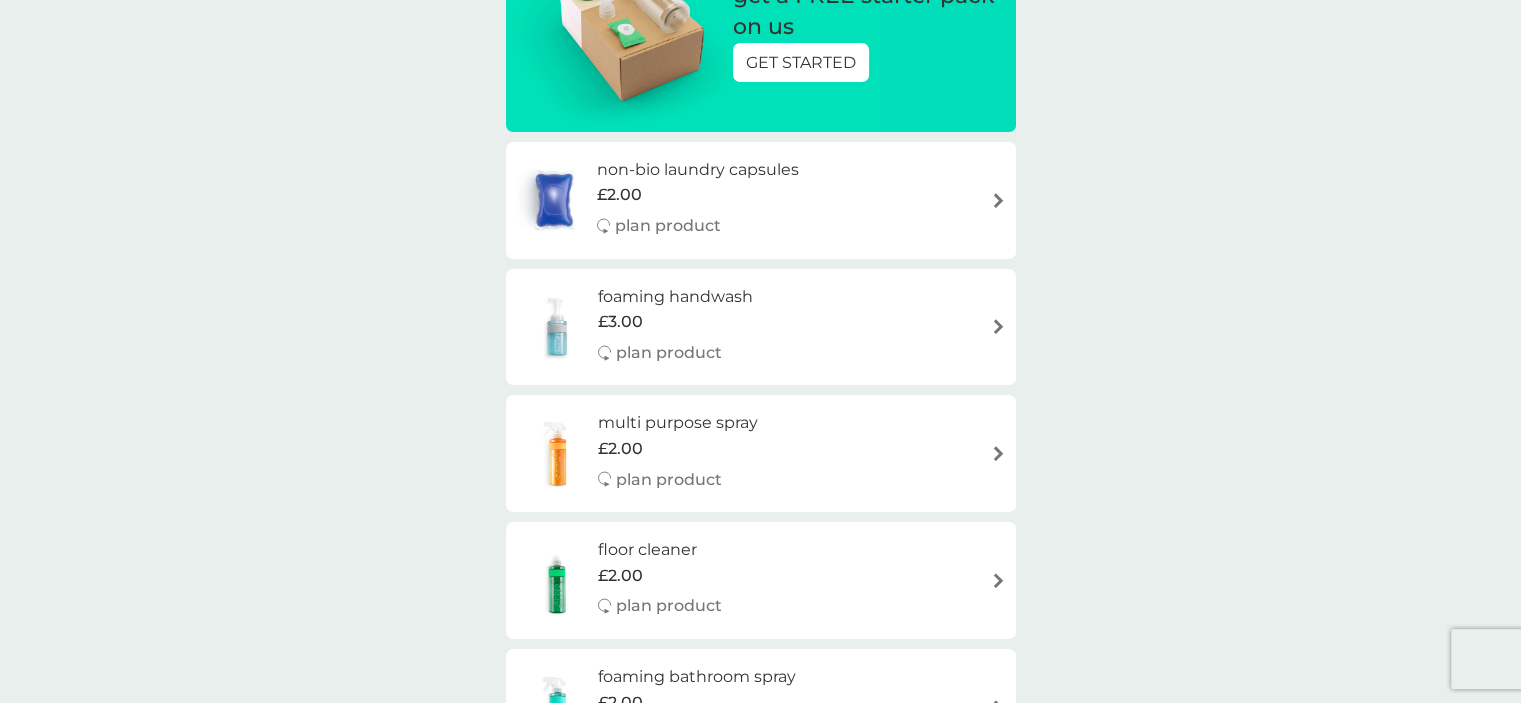 scroll, scrollTop: 220, scrollLeft: 0, axis: vertical 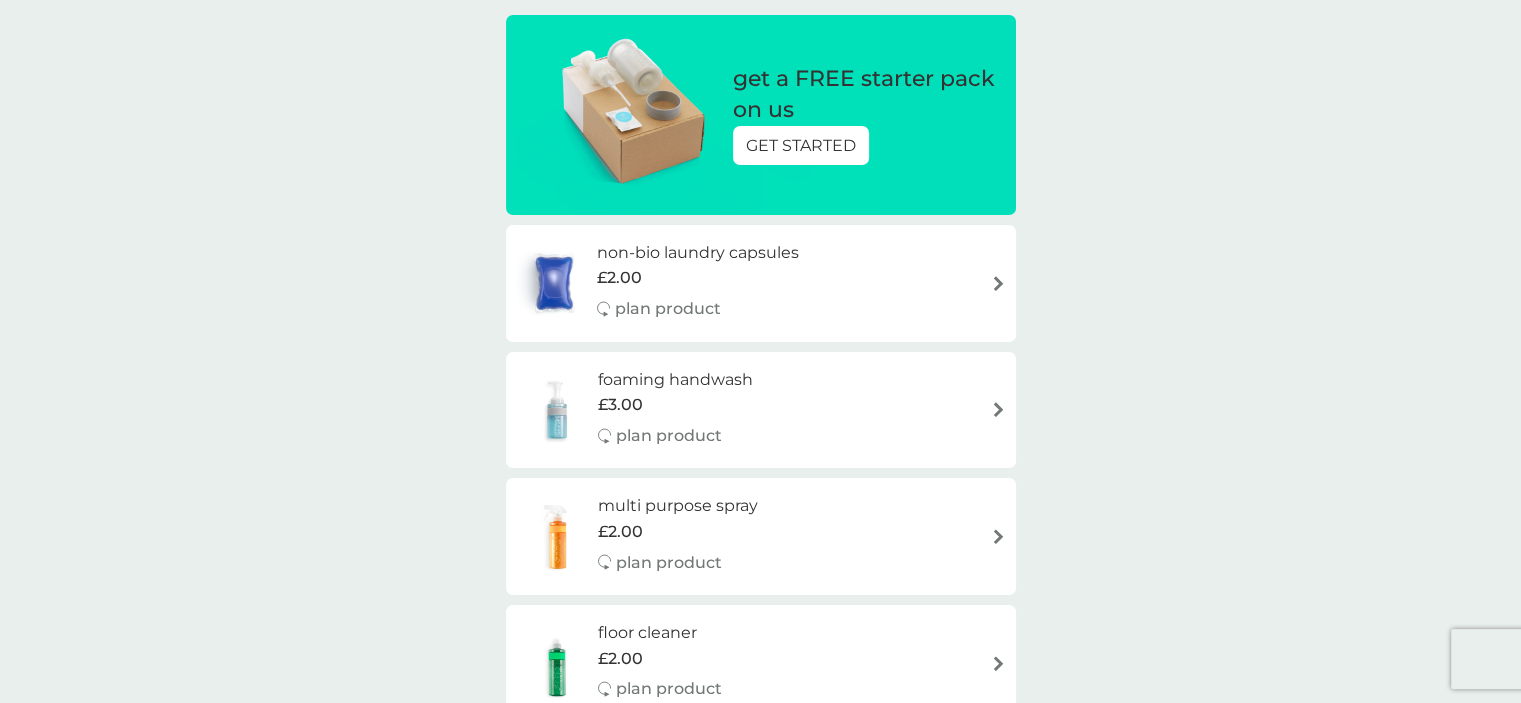 drag, startPoint x: 1019, startPoint y: 316, endPoint x: 1353, endPoint y: 283, distance: 335.62628 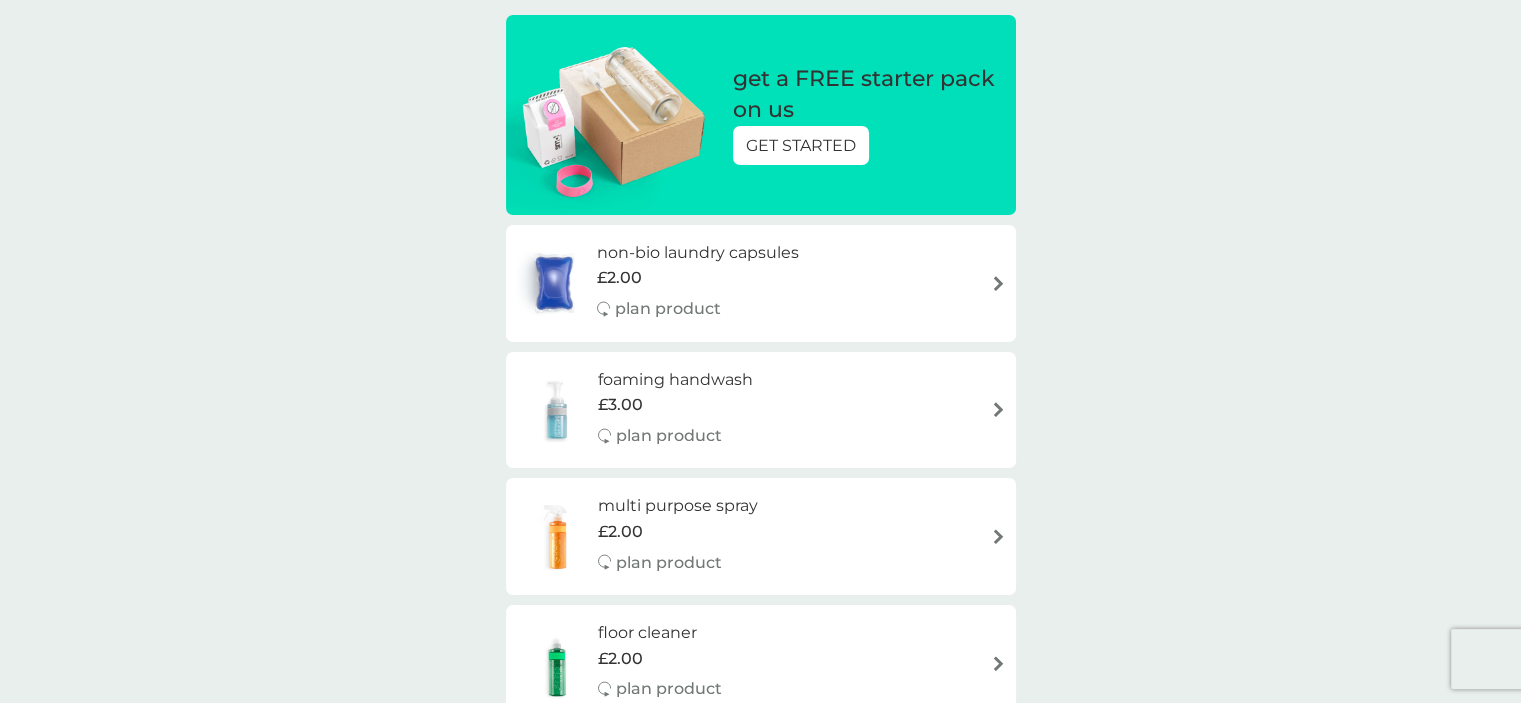 click on "smol shop all products Accessories Cleaning Dishwash Laundry Personal Care Spare Parts Surface Cleaner get a FREE starter pack on us GET STARTED non-bio laundry capsules £2.00 plan product foaming handwash £3.00 plan product multi purpose spray £2.00 plan product floor cleaner £2.00 plan product foaming bathroom spray £2.00 plan product fabric conditioner £5.75 £3.00 plan product dishbrush £10.00 plan product bio laundry capsules £2.00 plan product donate a wash £0.30 plan add on dishwasher storage caddy £8.50 fragrance-free laundry capsules £2.00 plan product bio laundry liquid £6.25 £3.00 plan product hand soap £8.50 plan product body bars £8.50 plan product toothbrushes £7.50 plan product washing up liquid £2.00 plan product stain gel £6.25 £3.00 plan product cloths £10.50 plan product sponges £6.25 plan product non-bio laundry liquid £6.25 £3.00 plan product shampoo bars £8.50 plan product toothpaste £12.50 plan product rubber gloves £5.25 soap magnets £12.50 dishwasher tablets" at bounding box center (760, 1612) 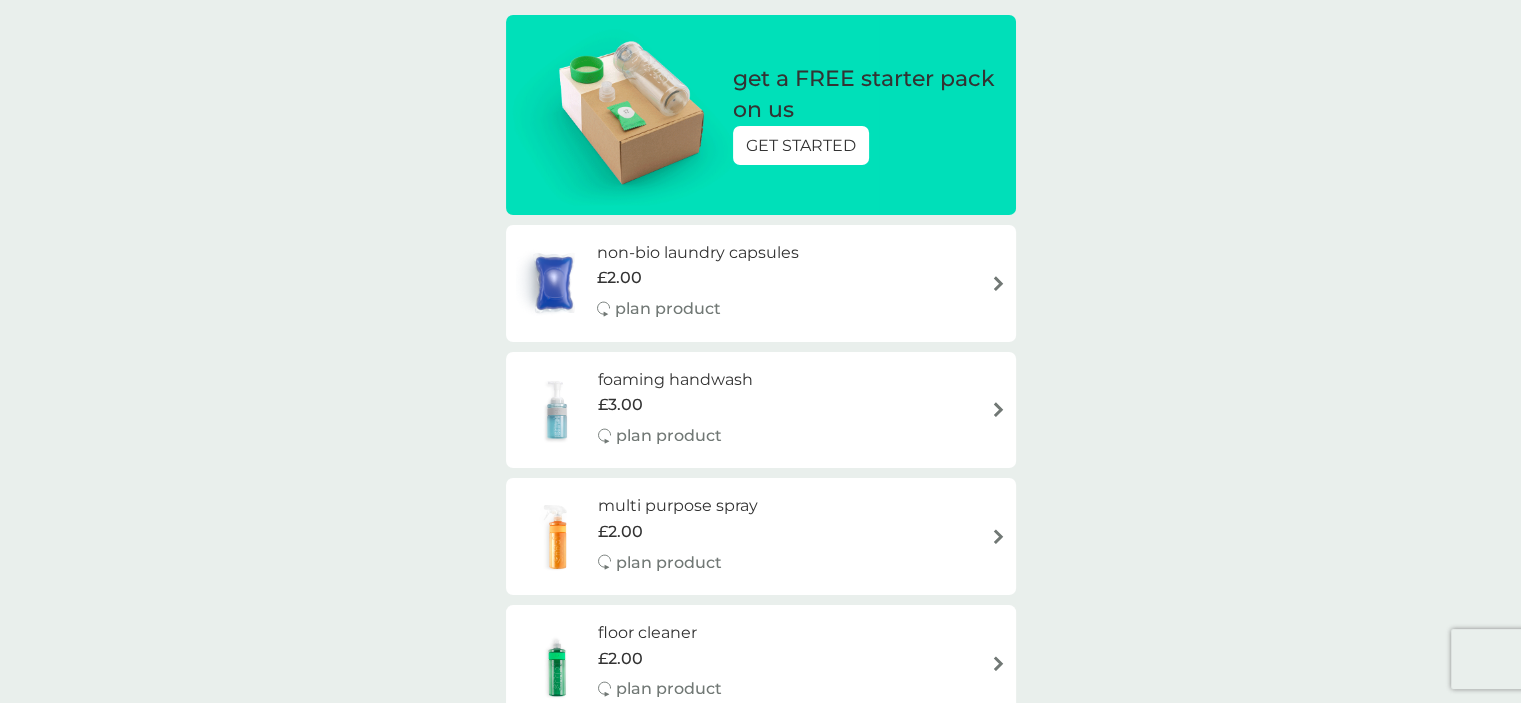 click on "non-bio laundry capsules" at bounding box center (698, 253) 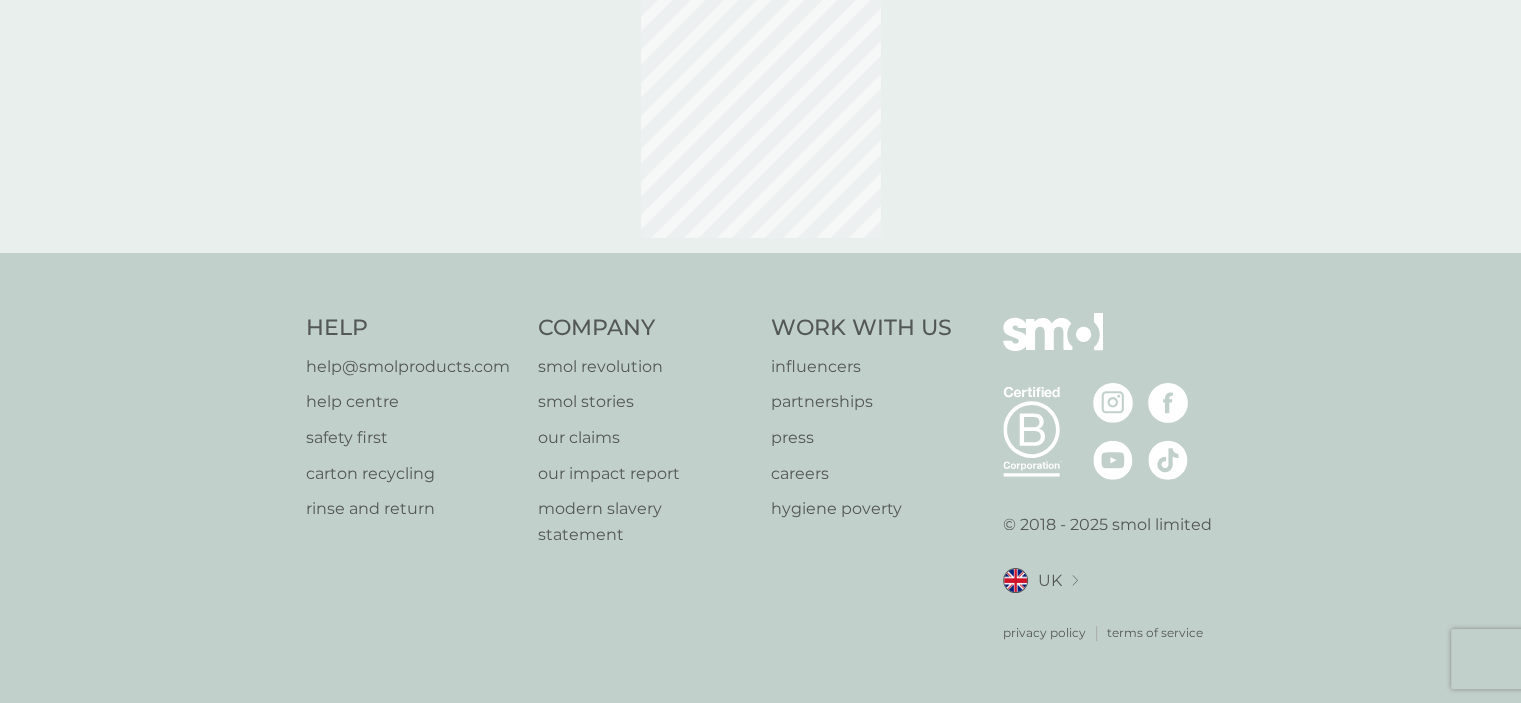 scroll, scrollTop: 0, scrollLeft: 0, axis: both 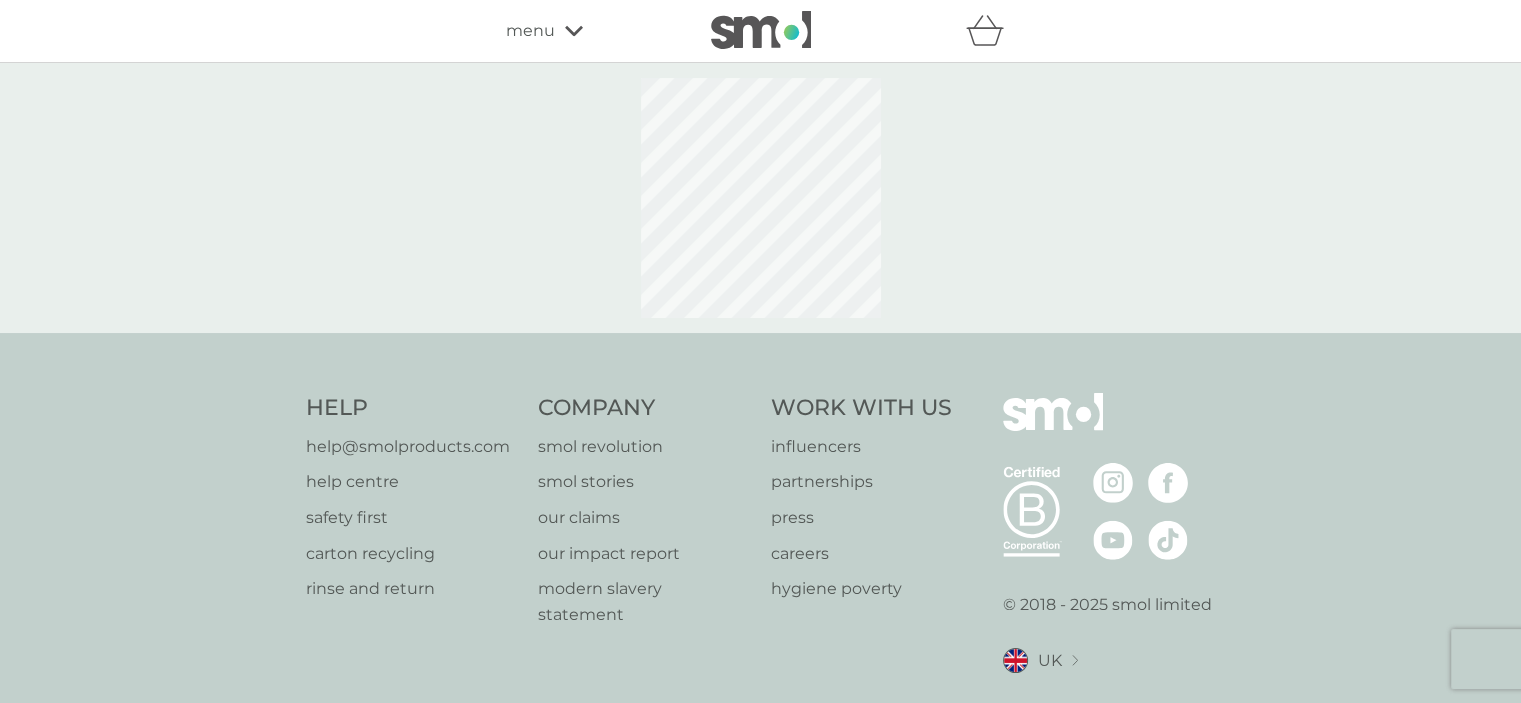 select on "42" 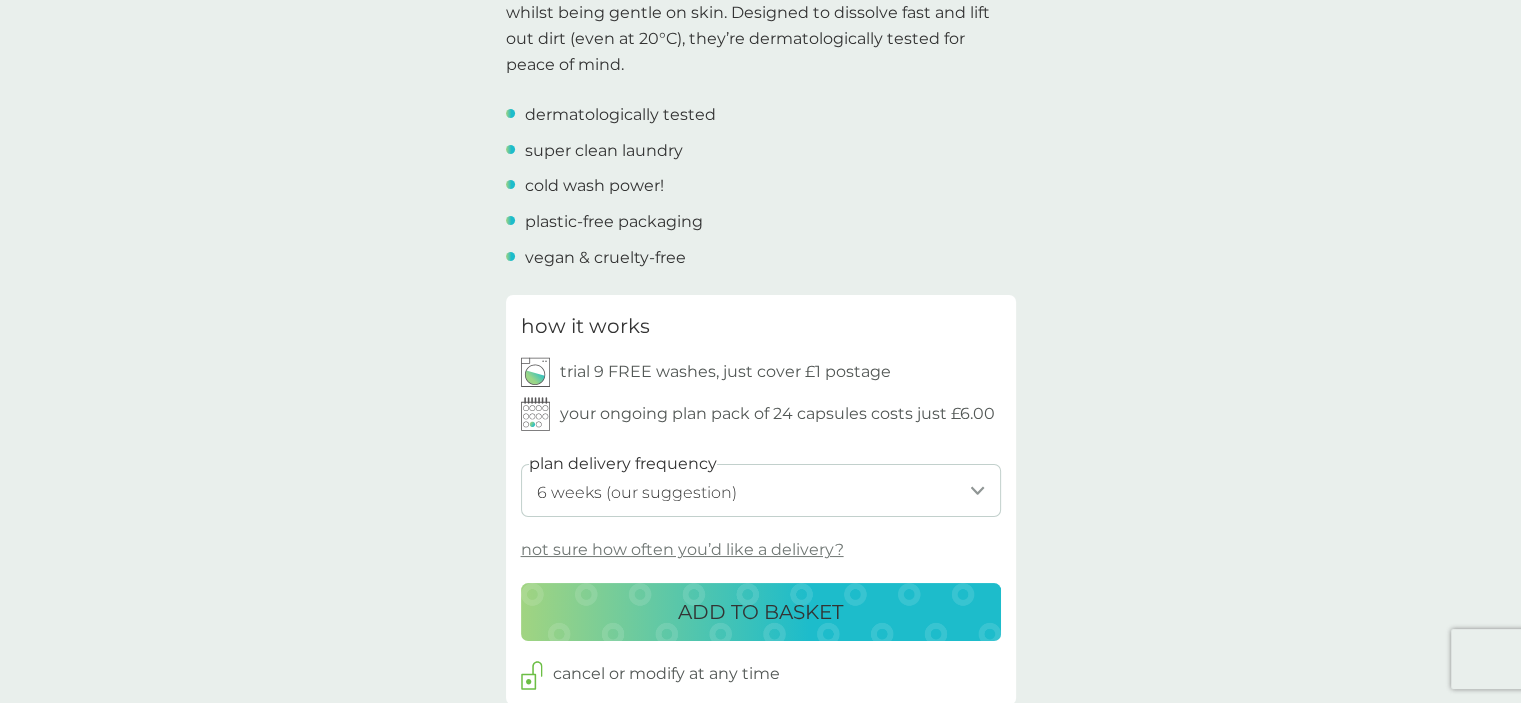 scroll, scrollTop: 697, scrollLeft: 0, axis: vertical 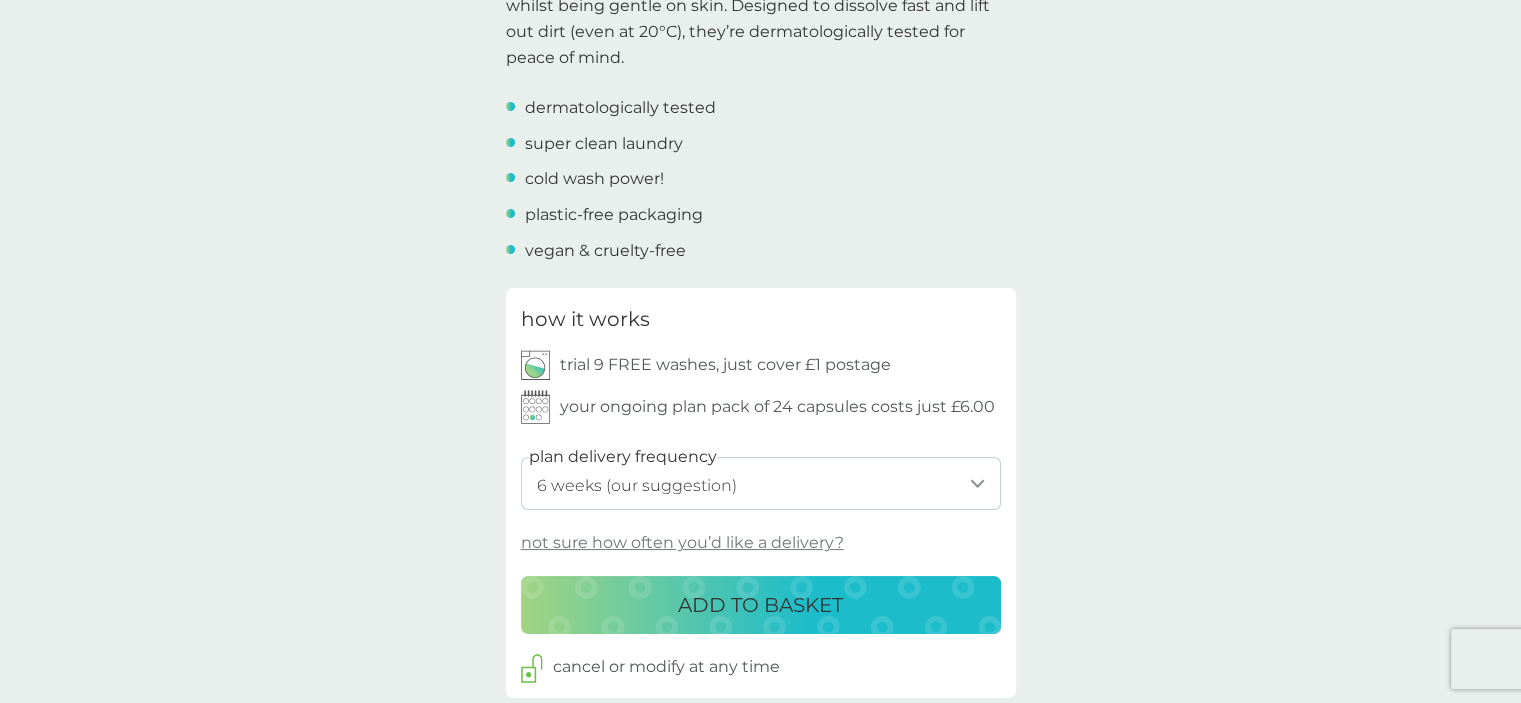 click on "1 week  2 weeks  3 weeks  4 weeks  5 weeks  6 weeks (our suggestion) 7 weeks  8 weeks  9 weeks  10 weeks  11 weeks  12 weeks  13 weeks  14 weeks  15 weeks  16 weeks  17 weeks" at bounding box center [761, 483] 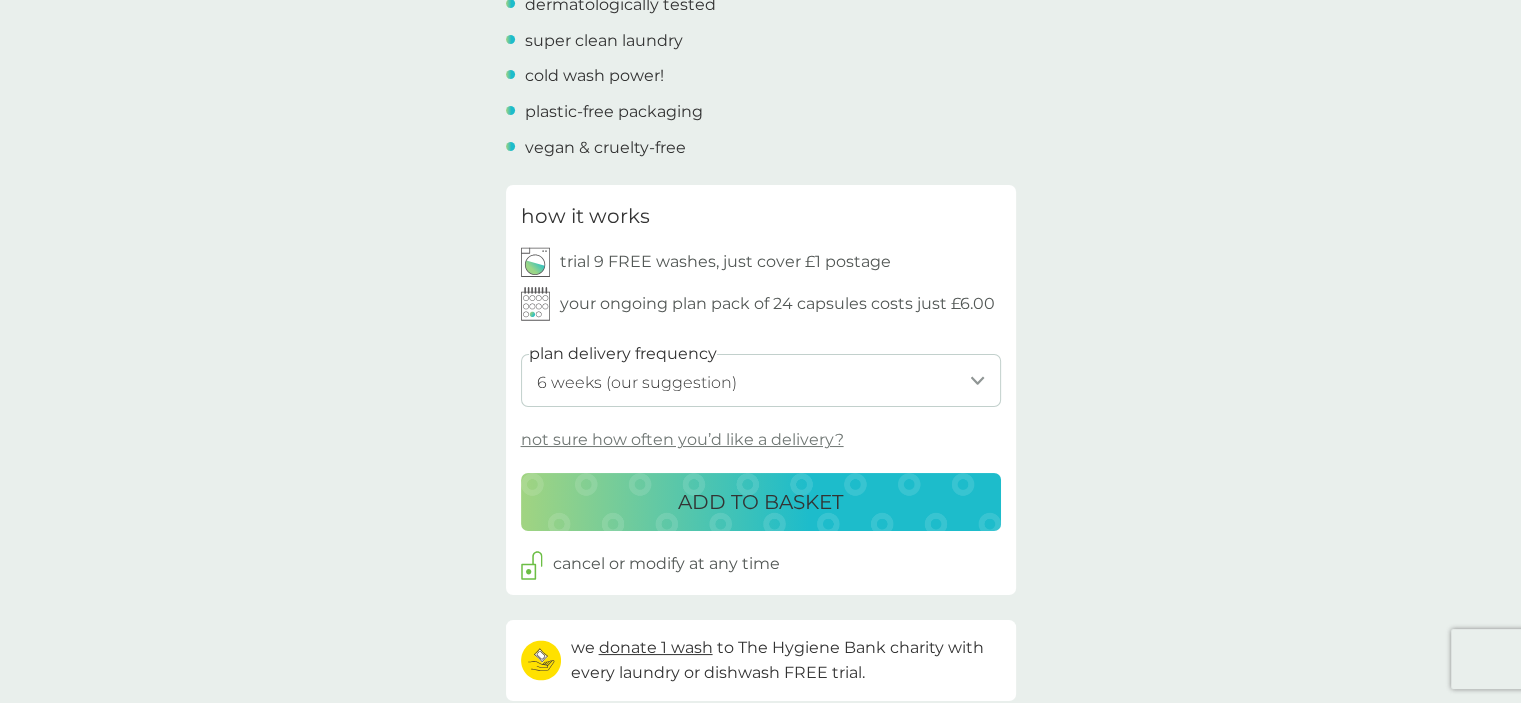 scroll, scrollTop: 804, scrollLeft: 0, axis: vertical 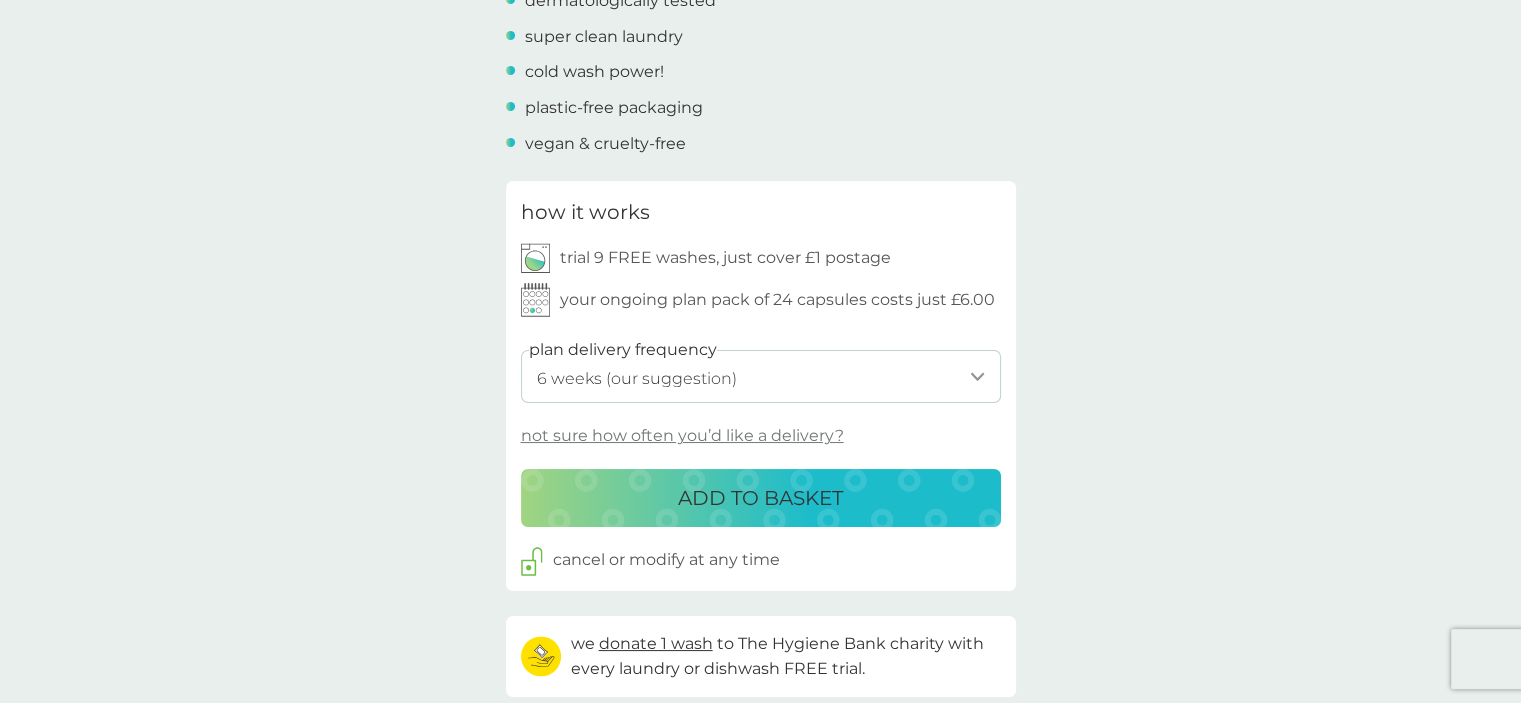 click on "1 week  2 weeks  3 weeks  4 weeks  5 weeks  6 weeks (our suggestion) 7 weeks  8 weeks  9 weeks  10 weeks  11 weeks  12 weeks  13 weeks  14 weeks  15 weeks  16 weeks  17 weeks" at bounding box center (761, 376) 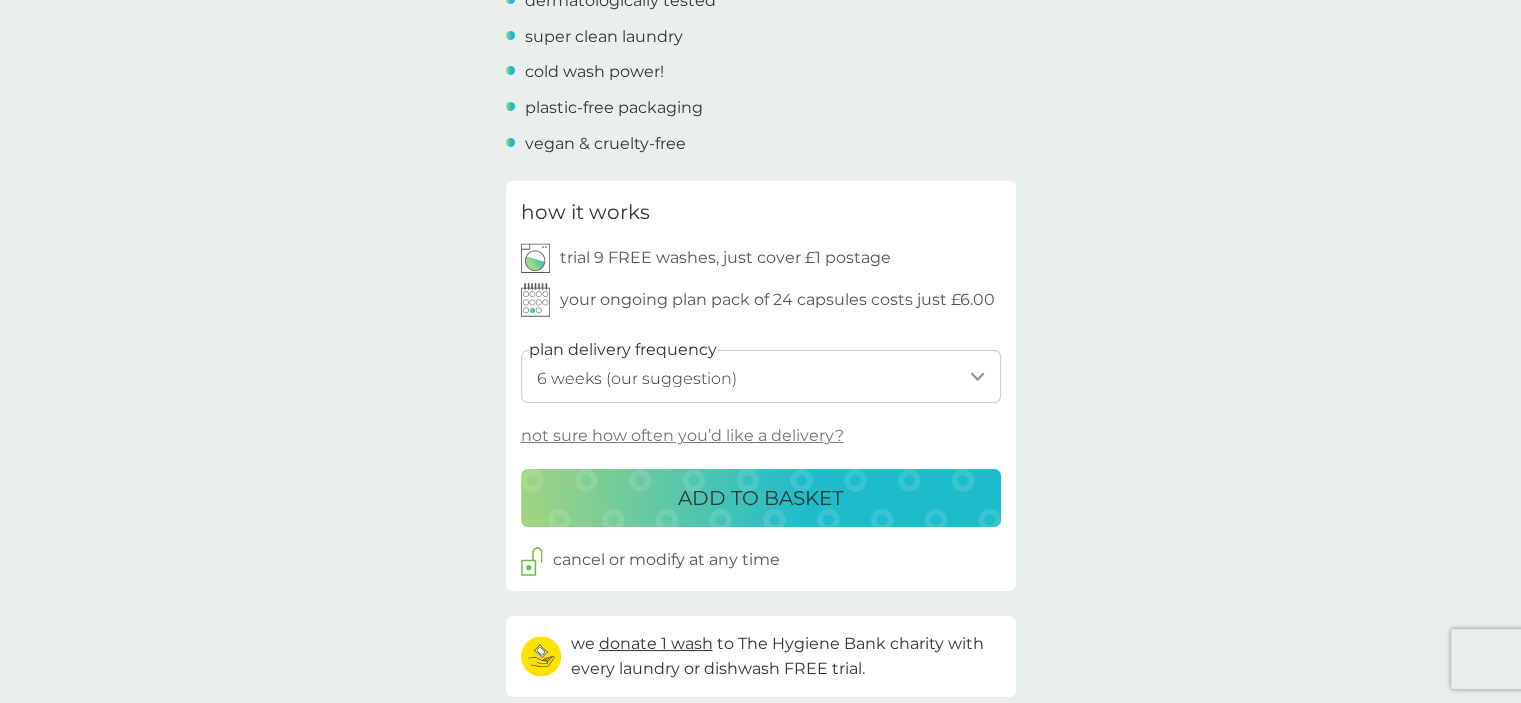 click on "ADD TO BASKET" at bounding box center (760, 498) 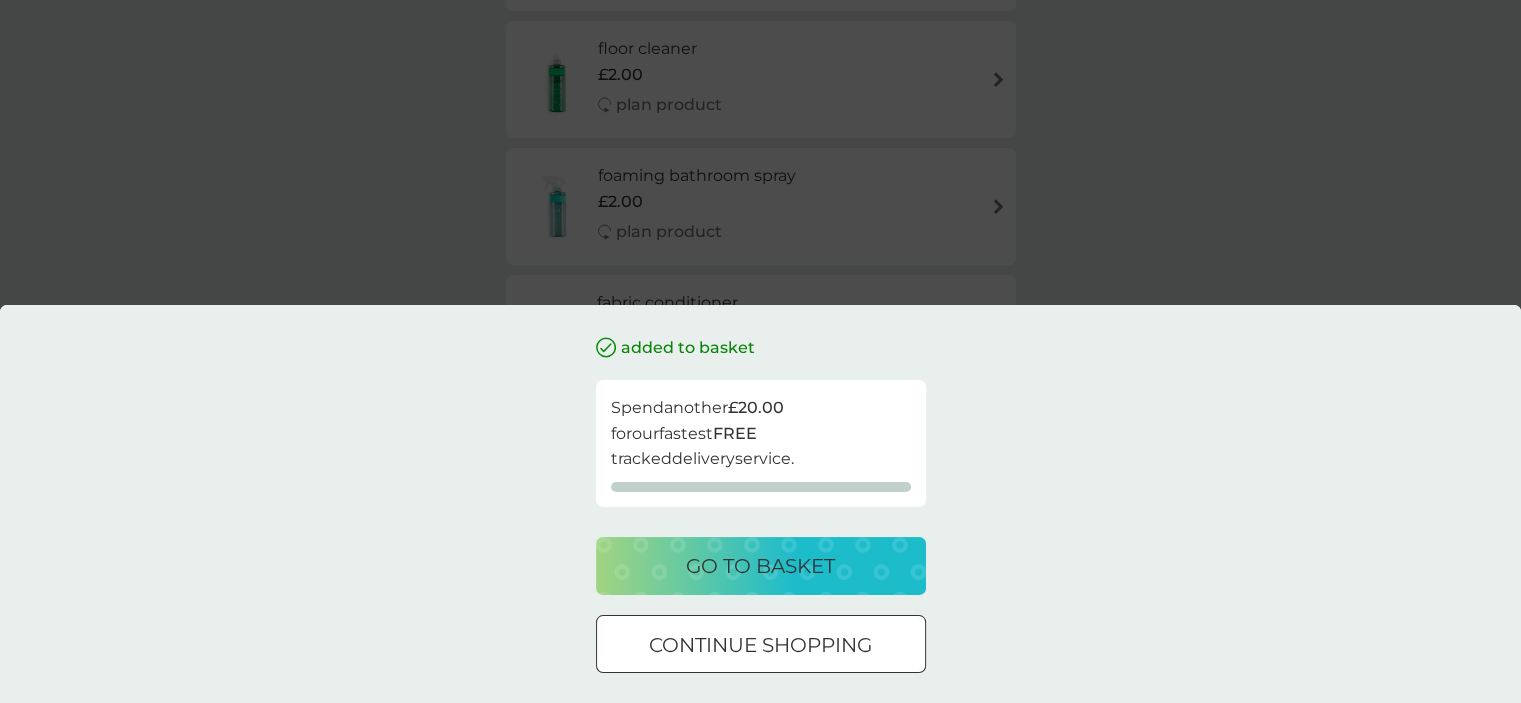 scroll, scrollTop: 0, scrollLeft: 0, axis: both 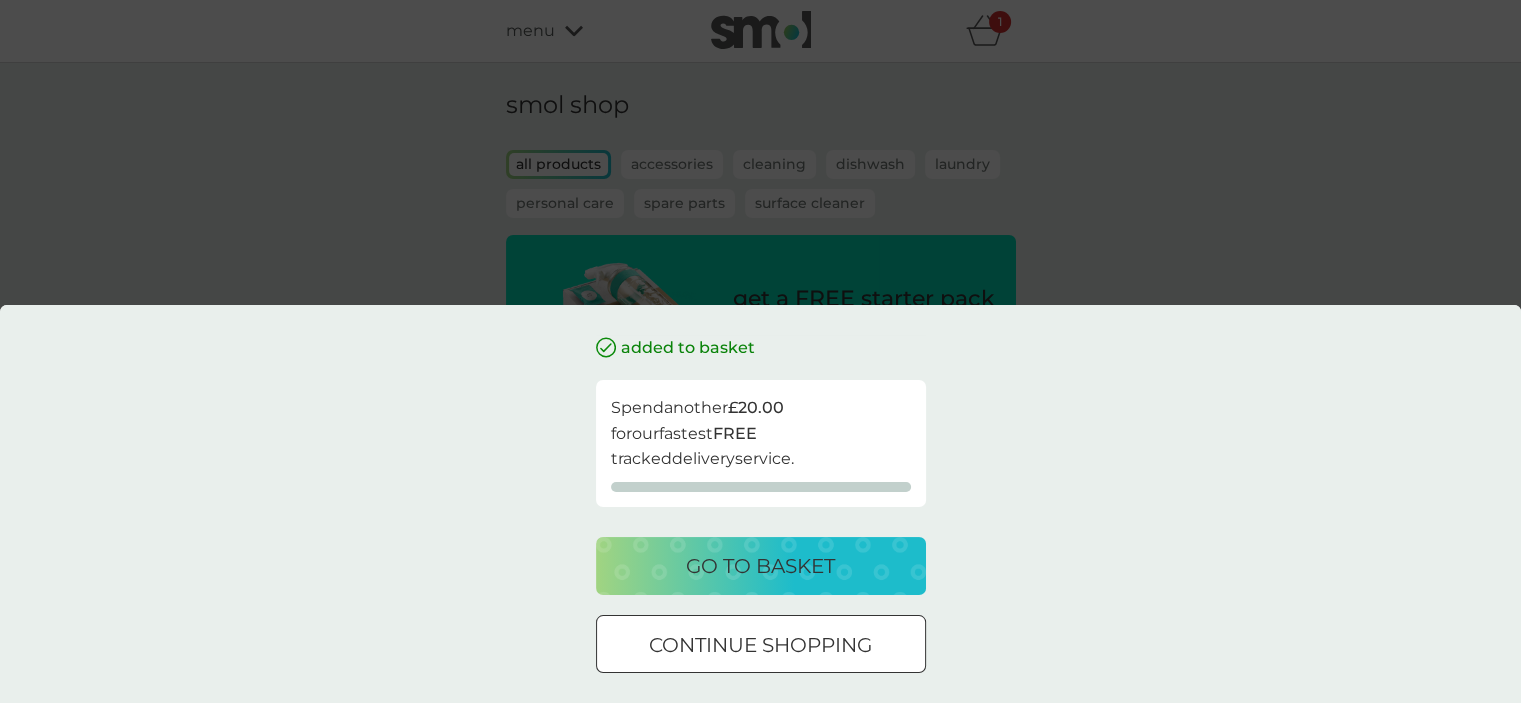 click on "go to basket" at bounding box center [760, 566] 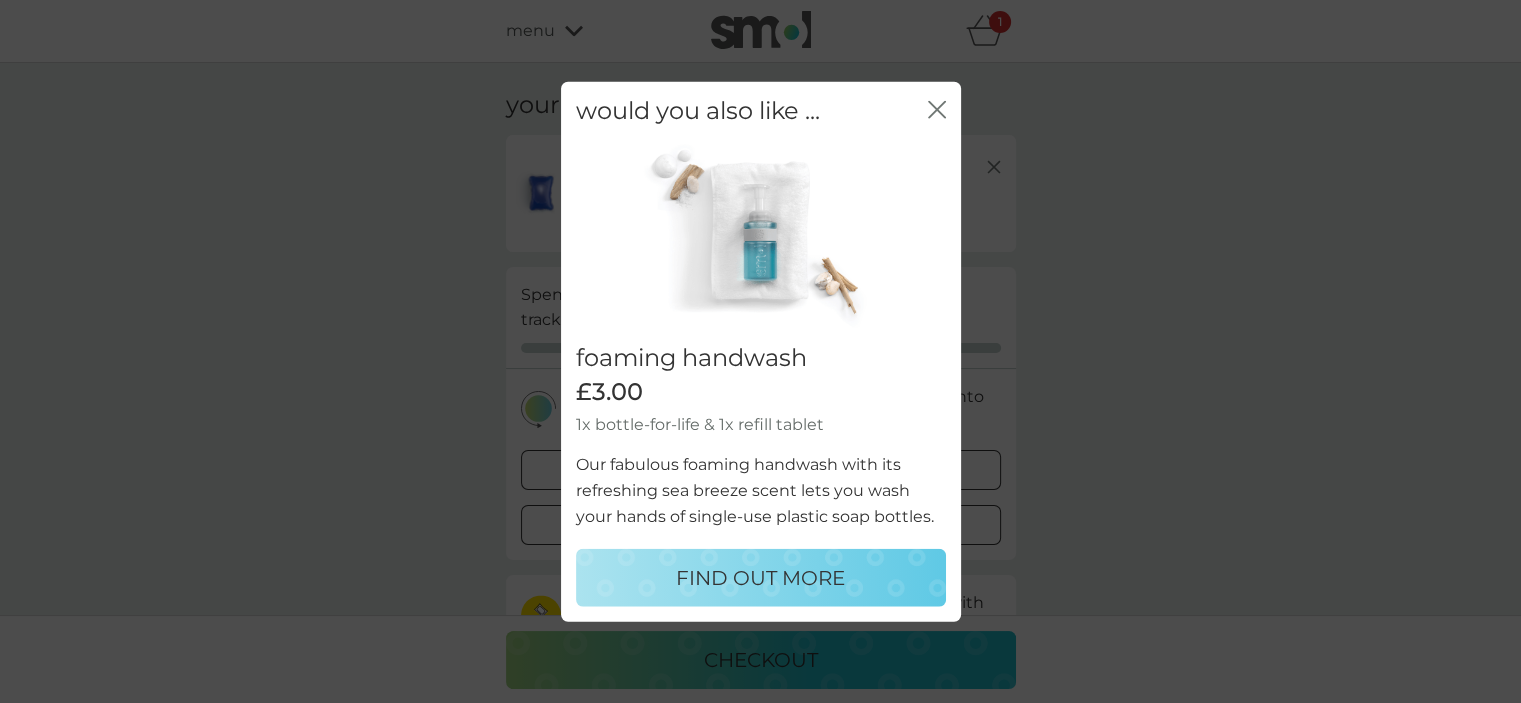 click on "close" 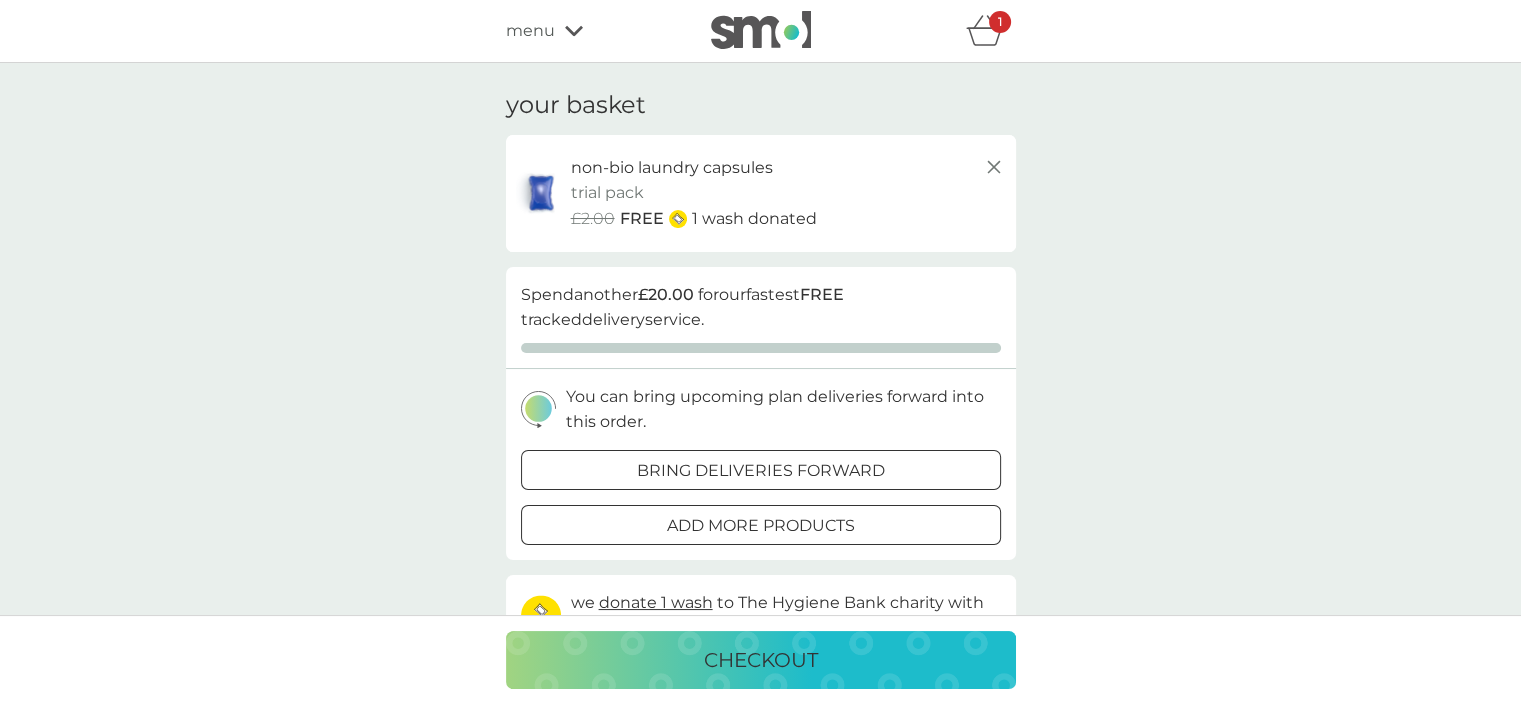 click on "checkout" at bounding box center [761, 660] 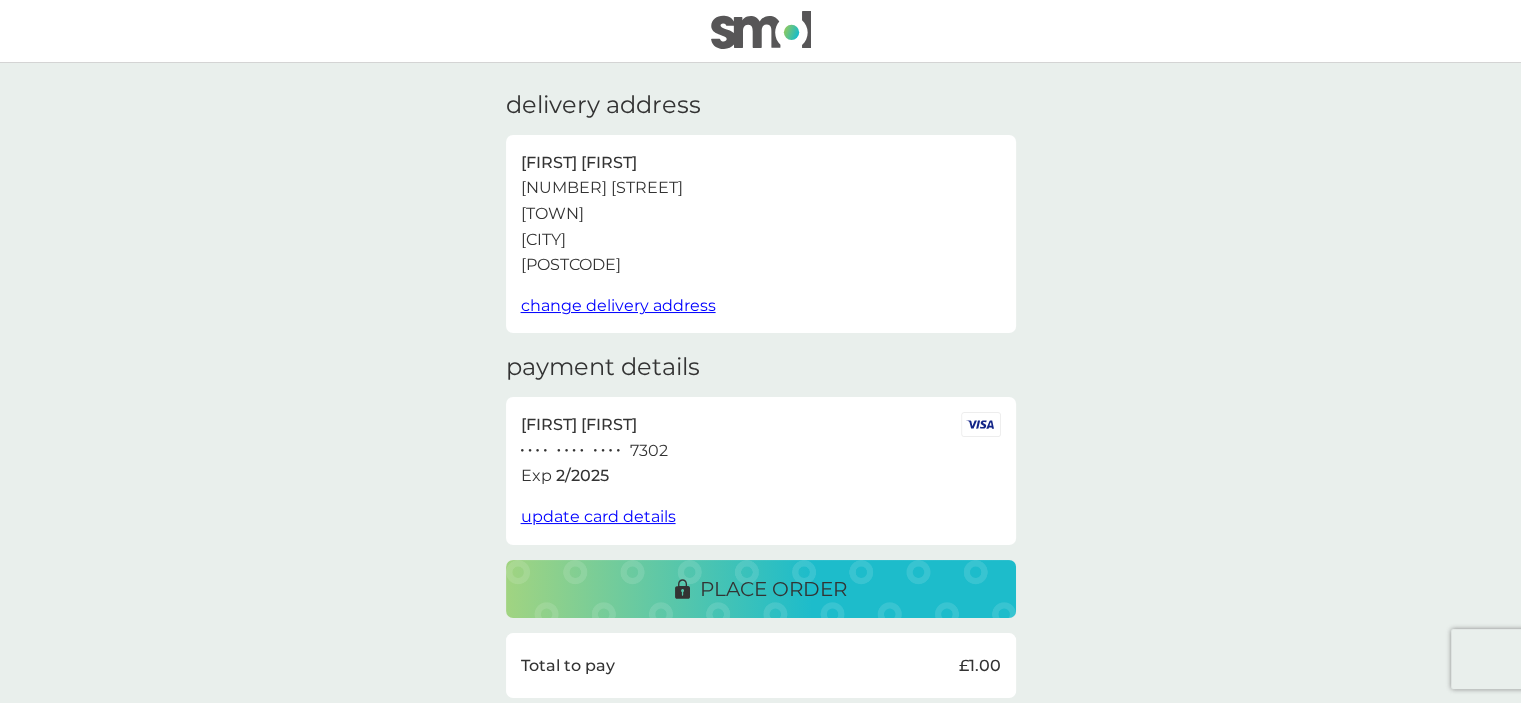 click on "update card details" at bounding box center (598, 516) 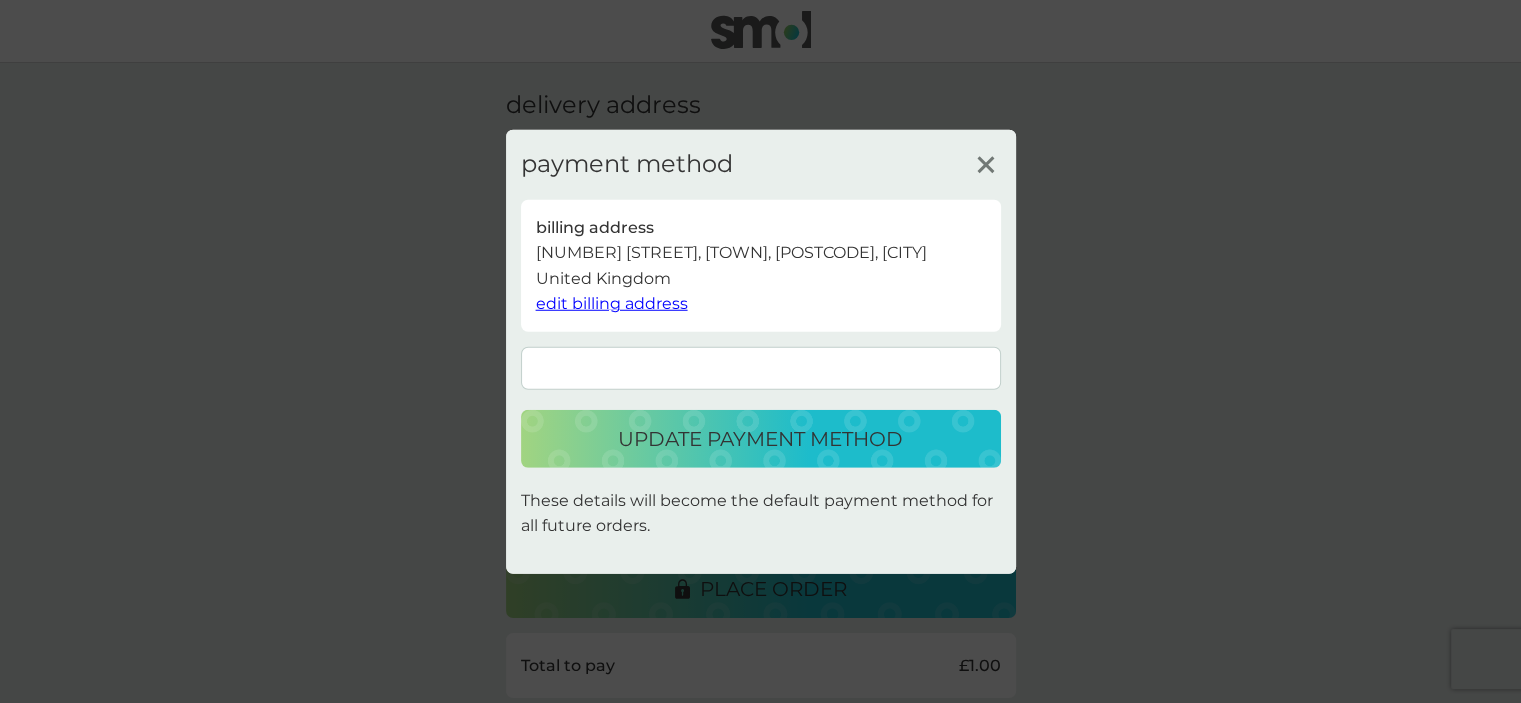 click on "update payment method" at bounding box center (760, 439) 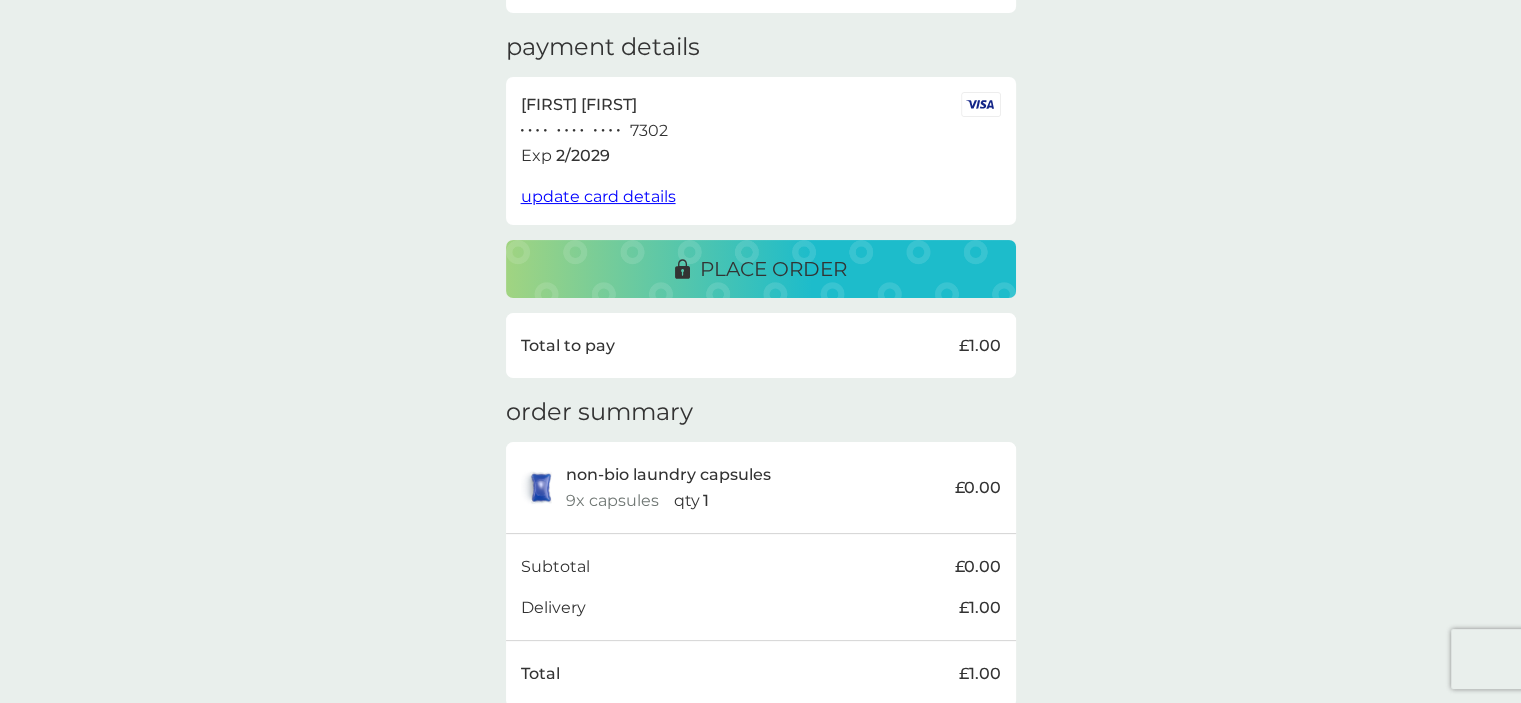 scroll, scrollTop: 347, scrollLeft: 0, axis: vertical 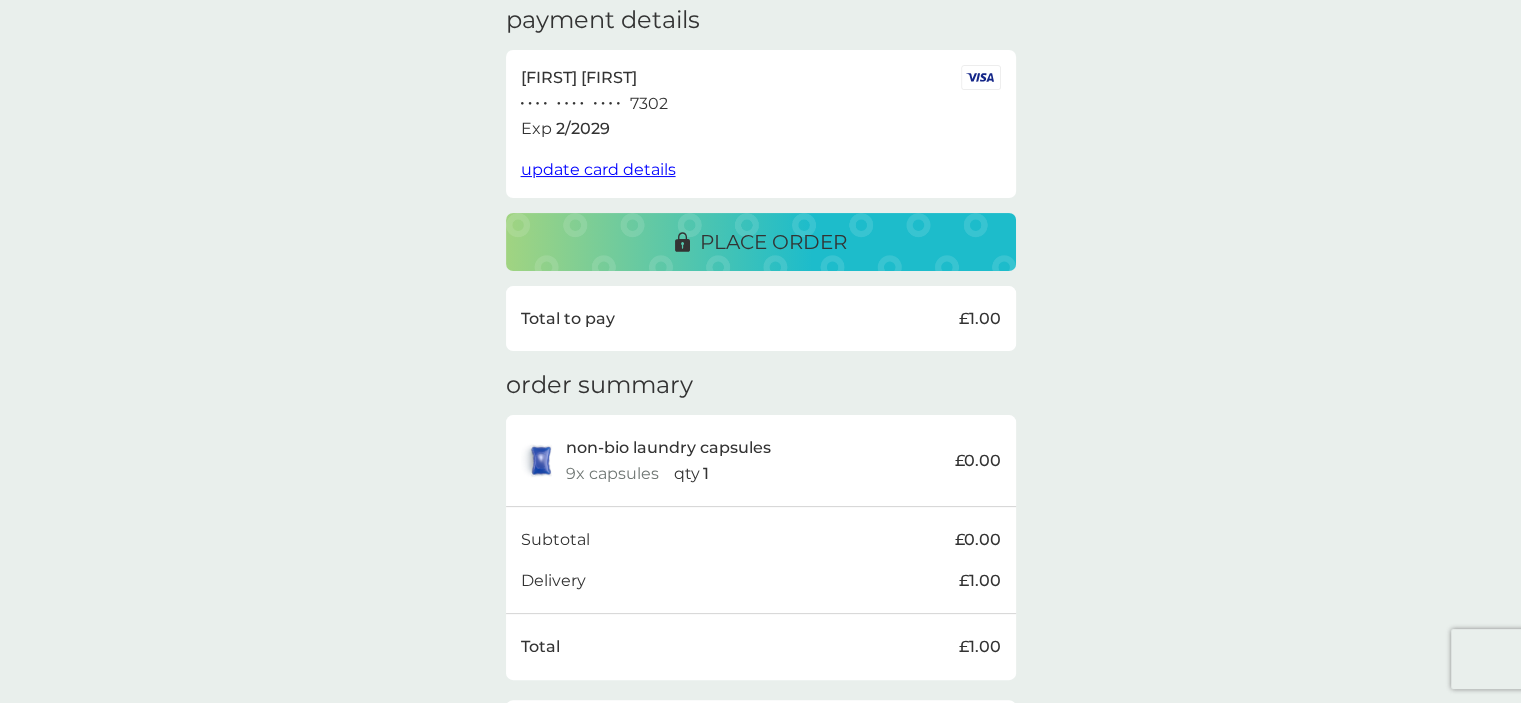 click on "place order" at bounding box center [773, 242] 